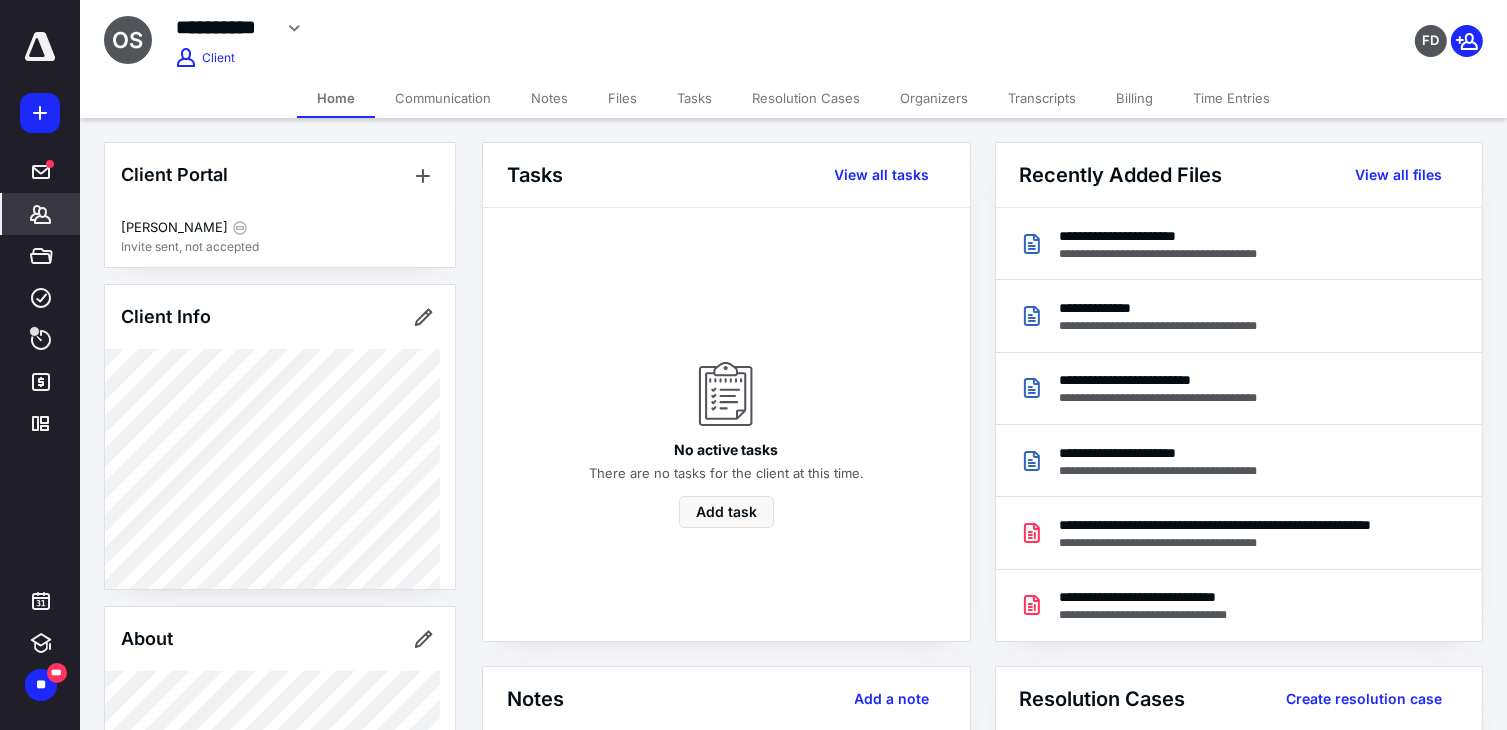 scroll, scrollTop: 0, scrollLeft: 0, axis: both 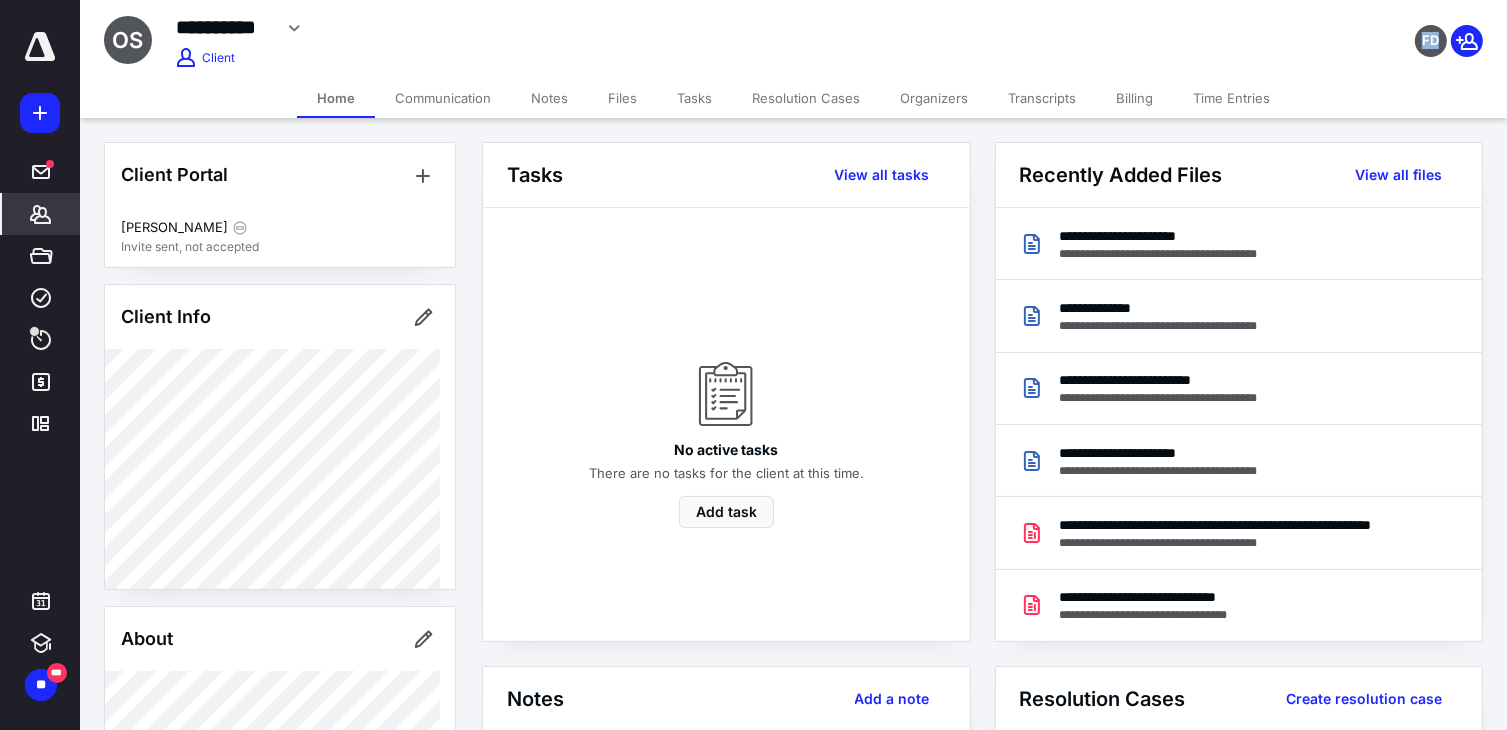 click on "FD" at bounding box center [1258, 28] 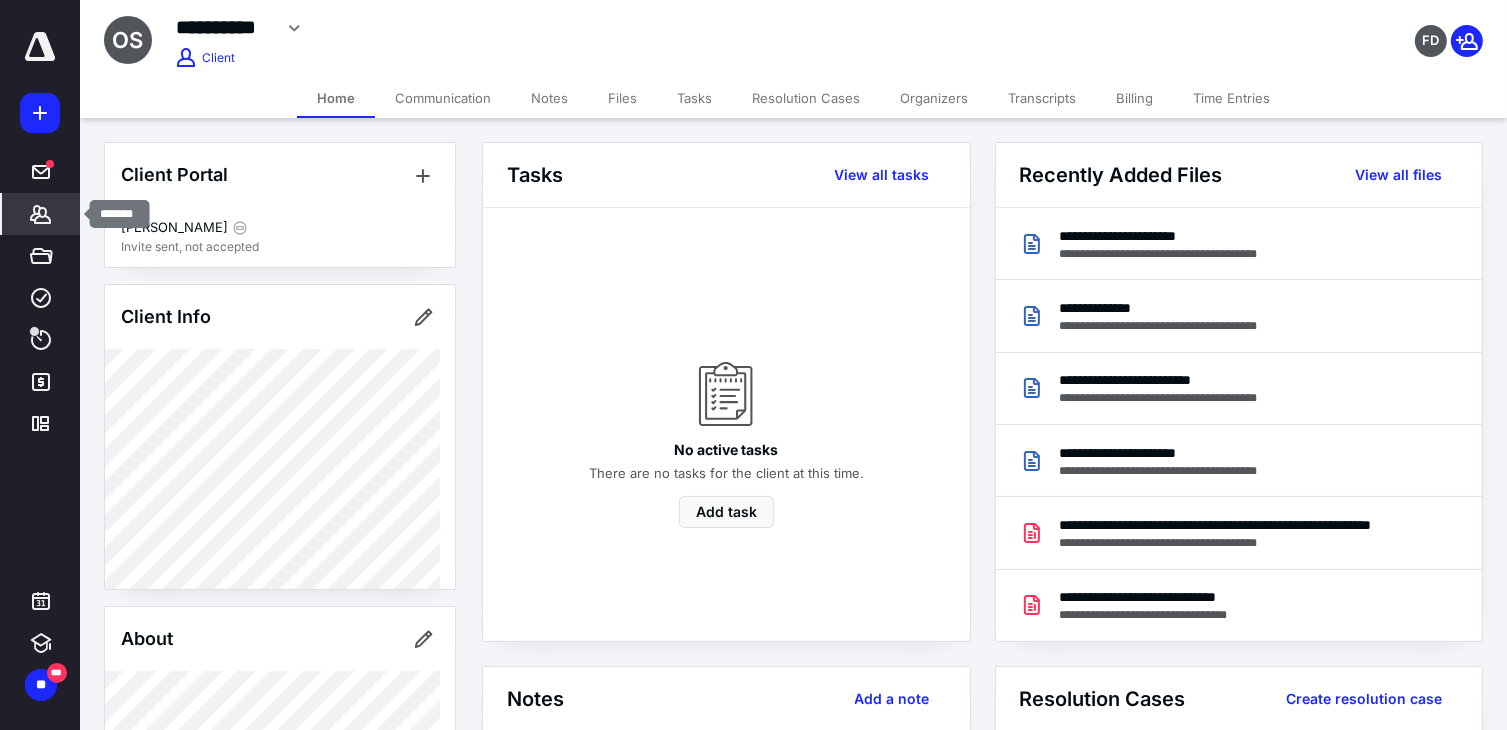 click 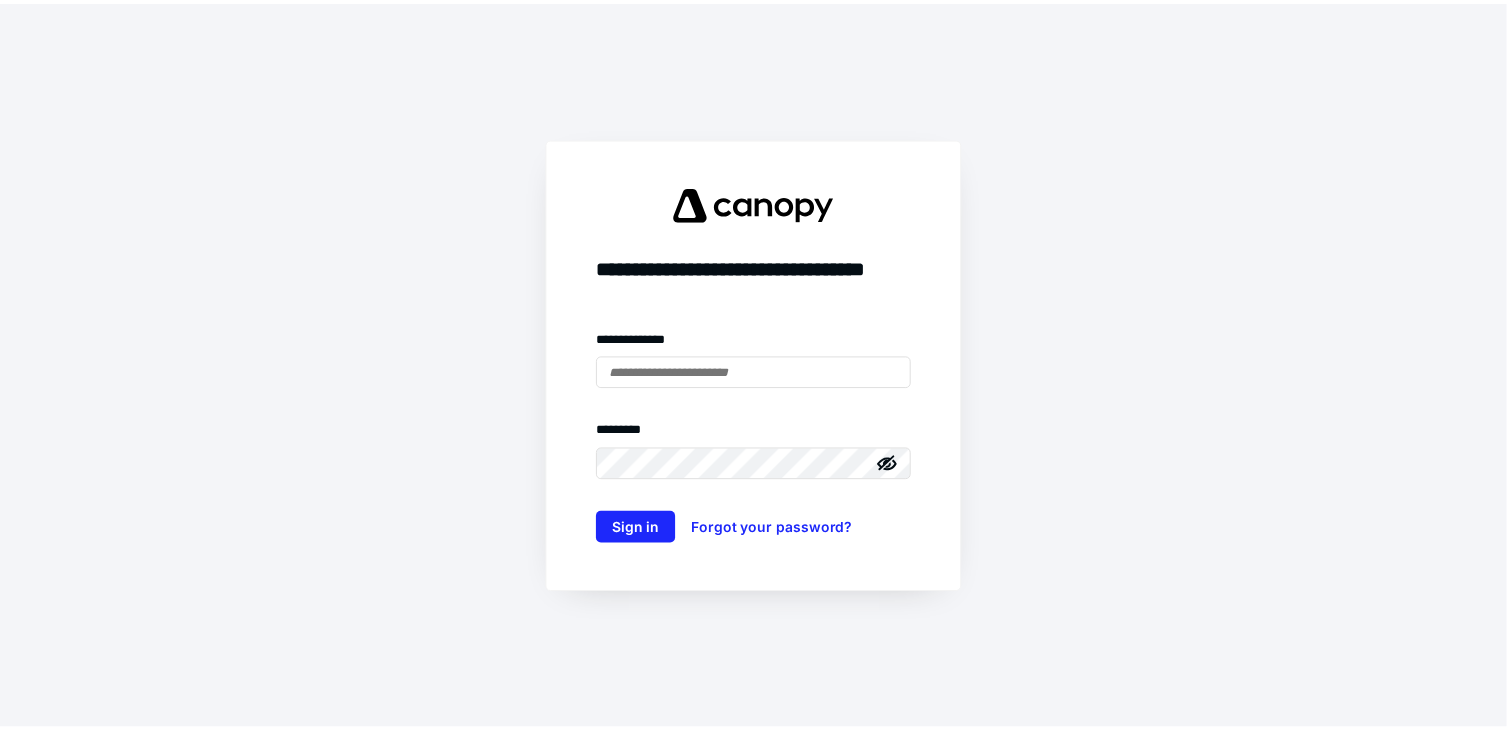 scroll, scrollTop: 0, scrollLeft: 0, axis: both 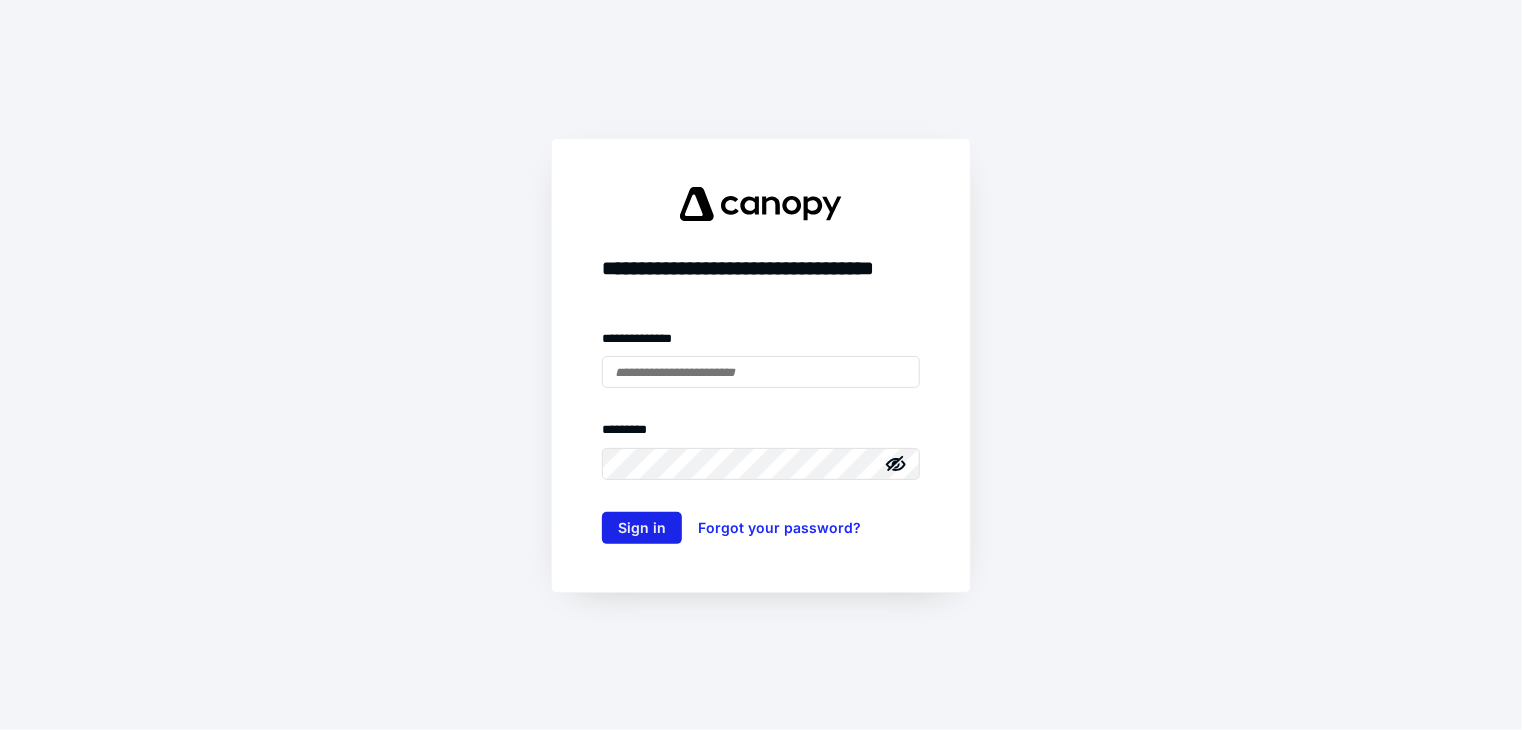 type on "**********" 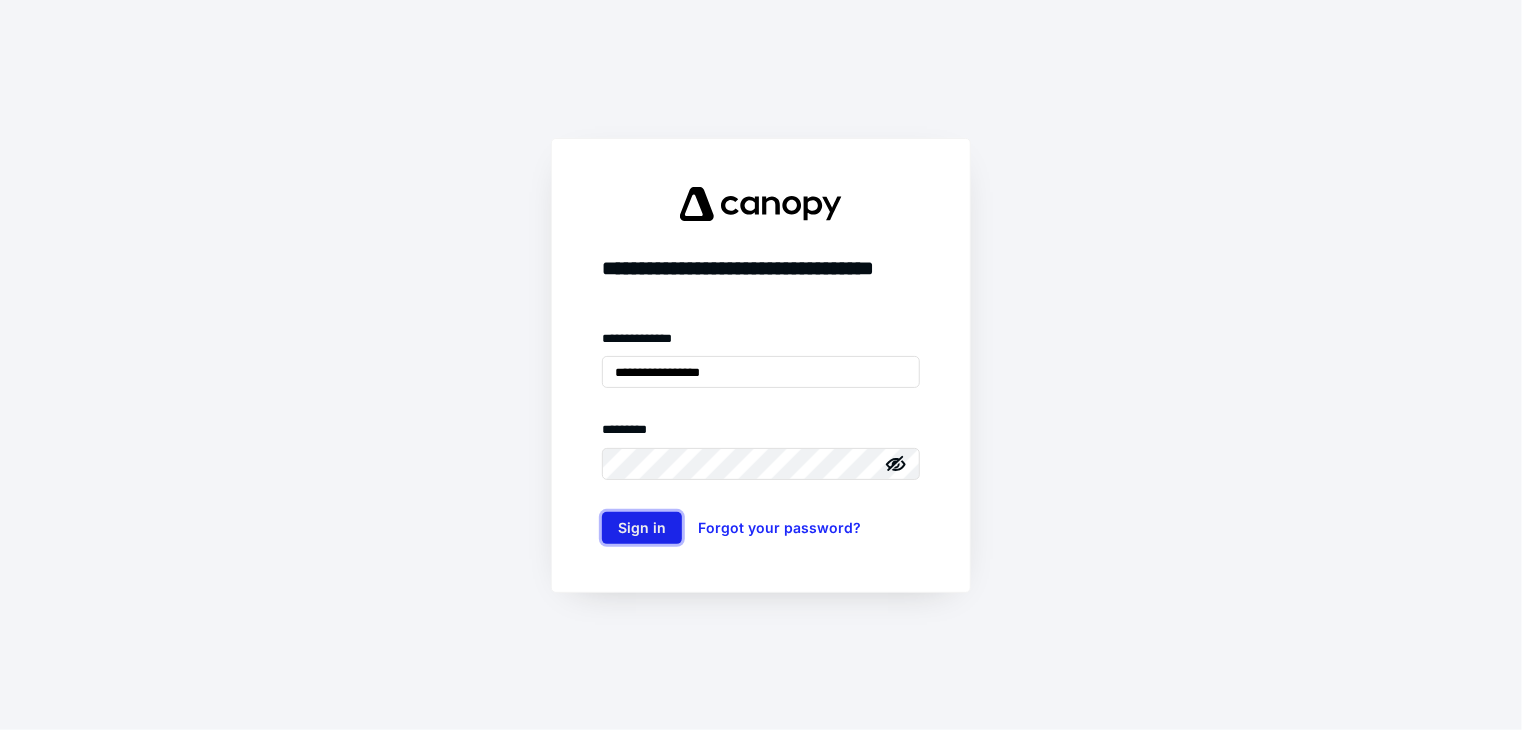 click on "Sign in" at bounding box center [642, 528] 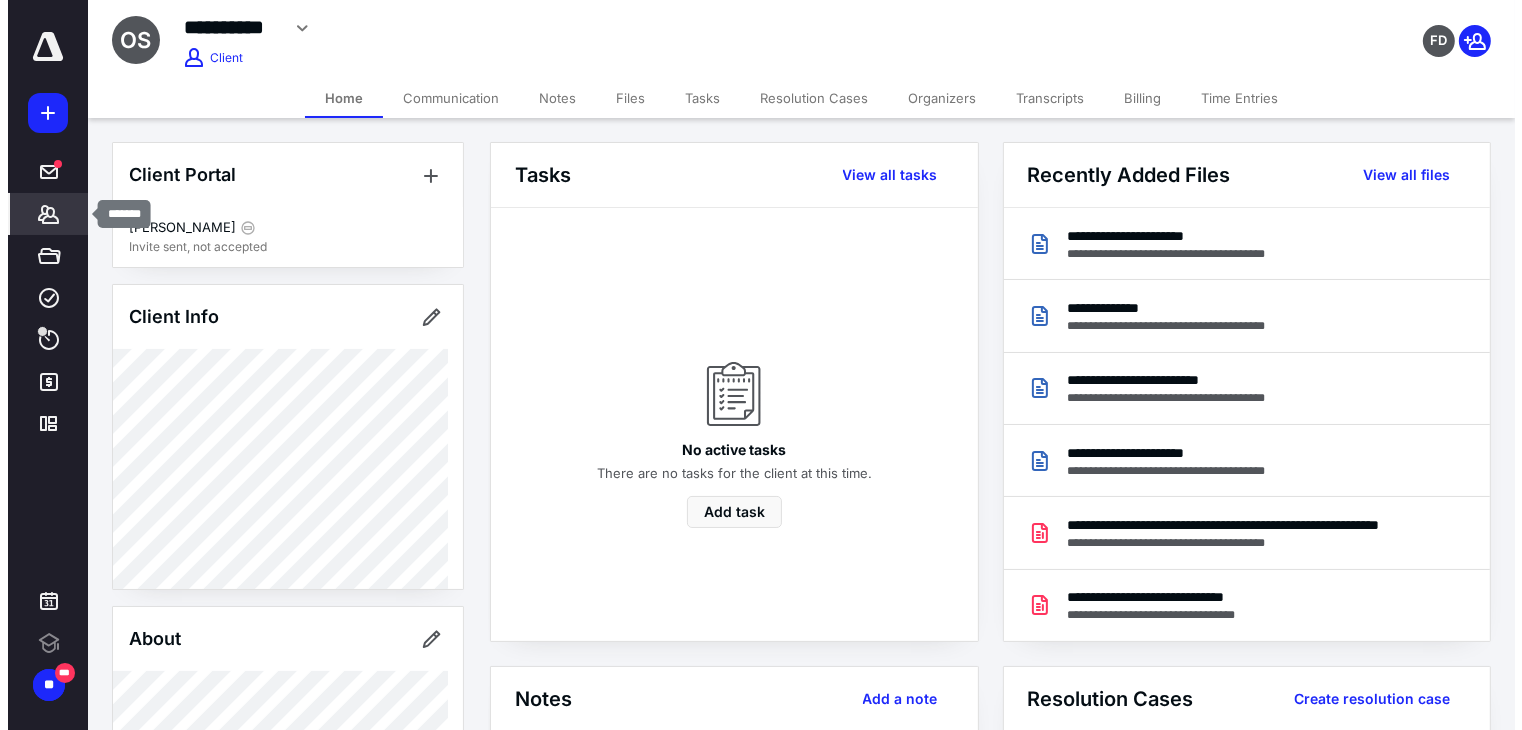 scroll, scrollTop: 0, scrollLeft: 0, axis: both 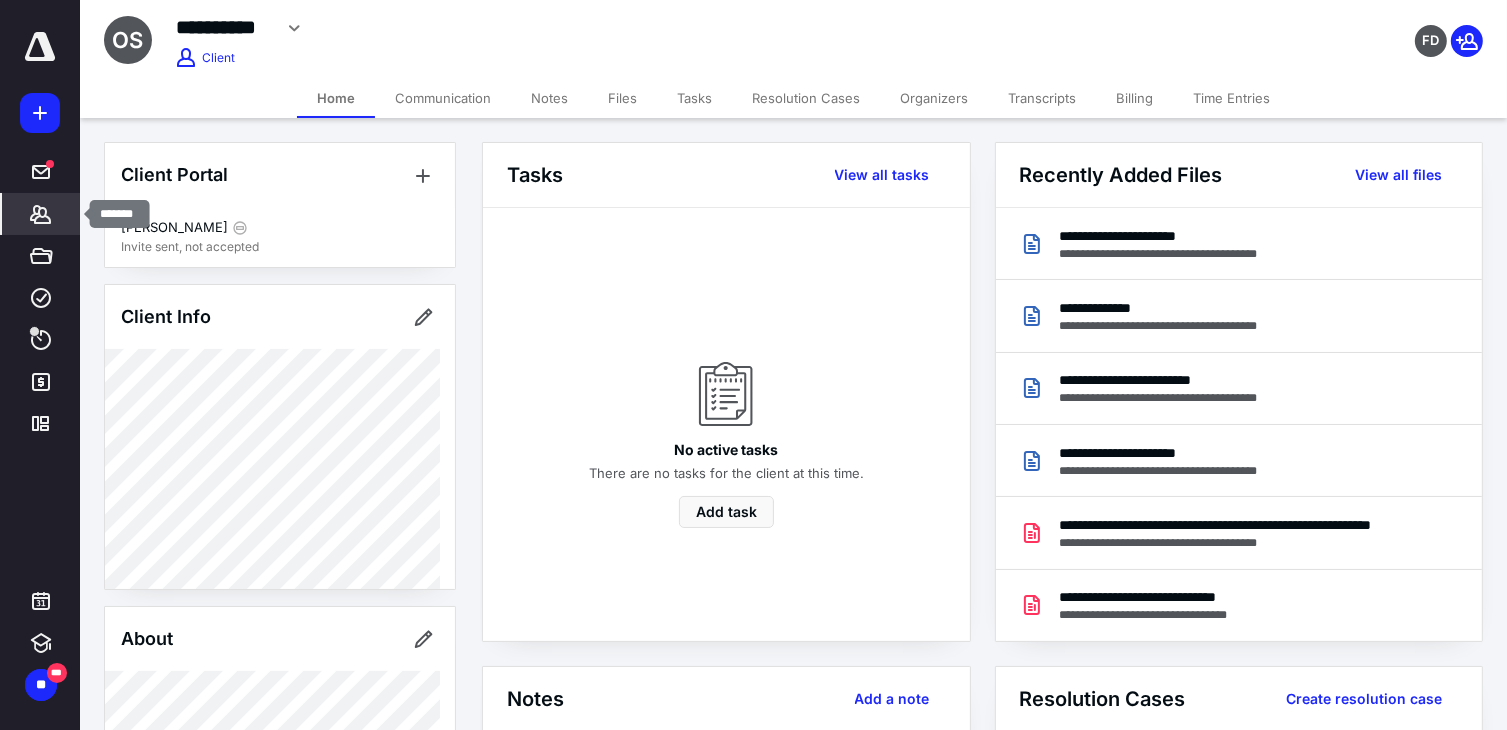 click 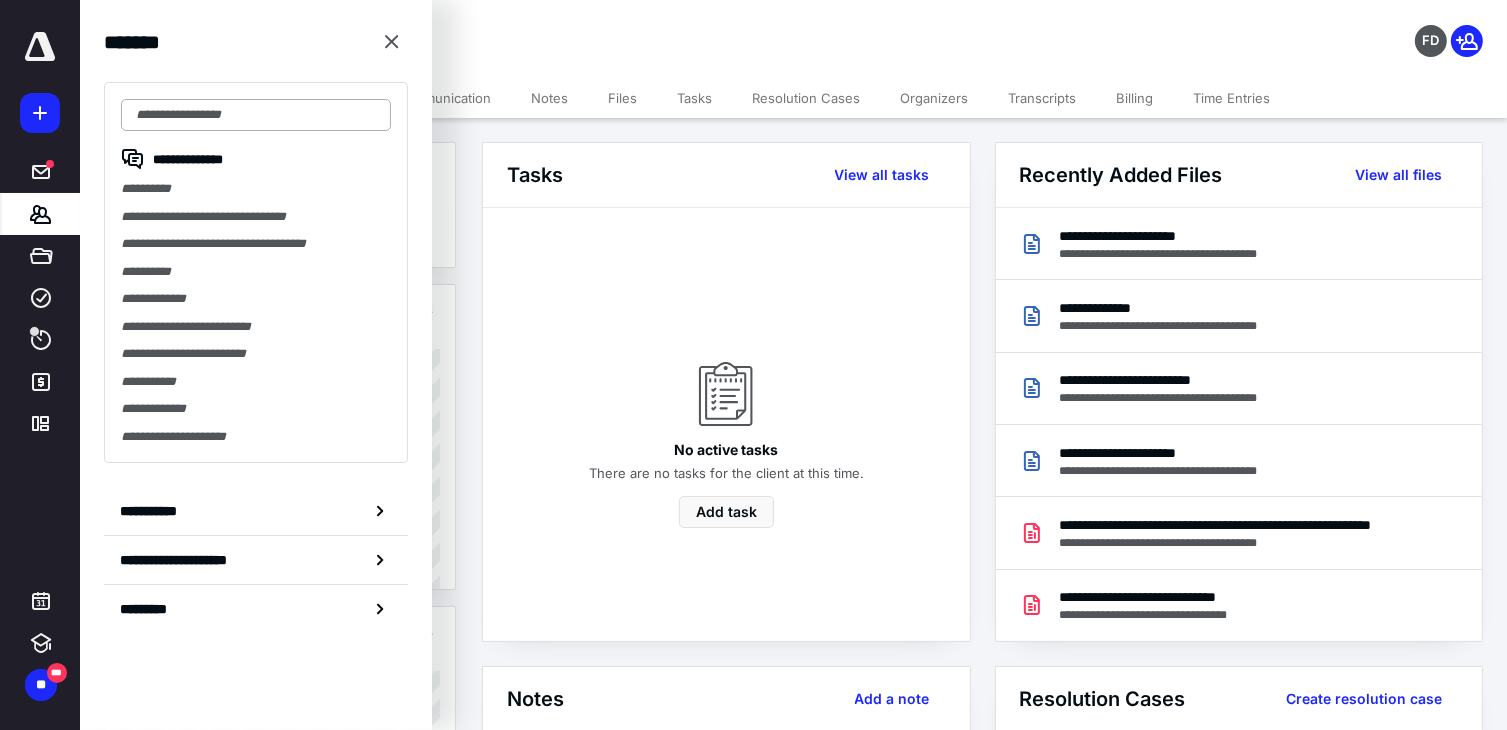 click at bounding box center [256, 115] 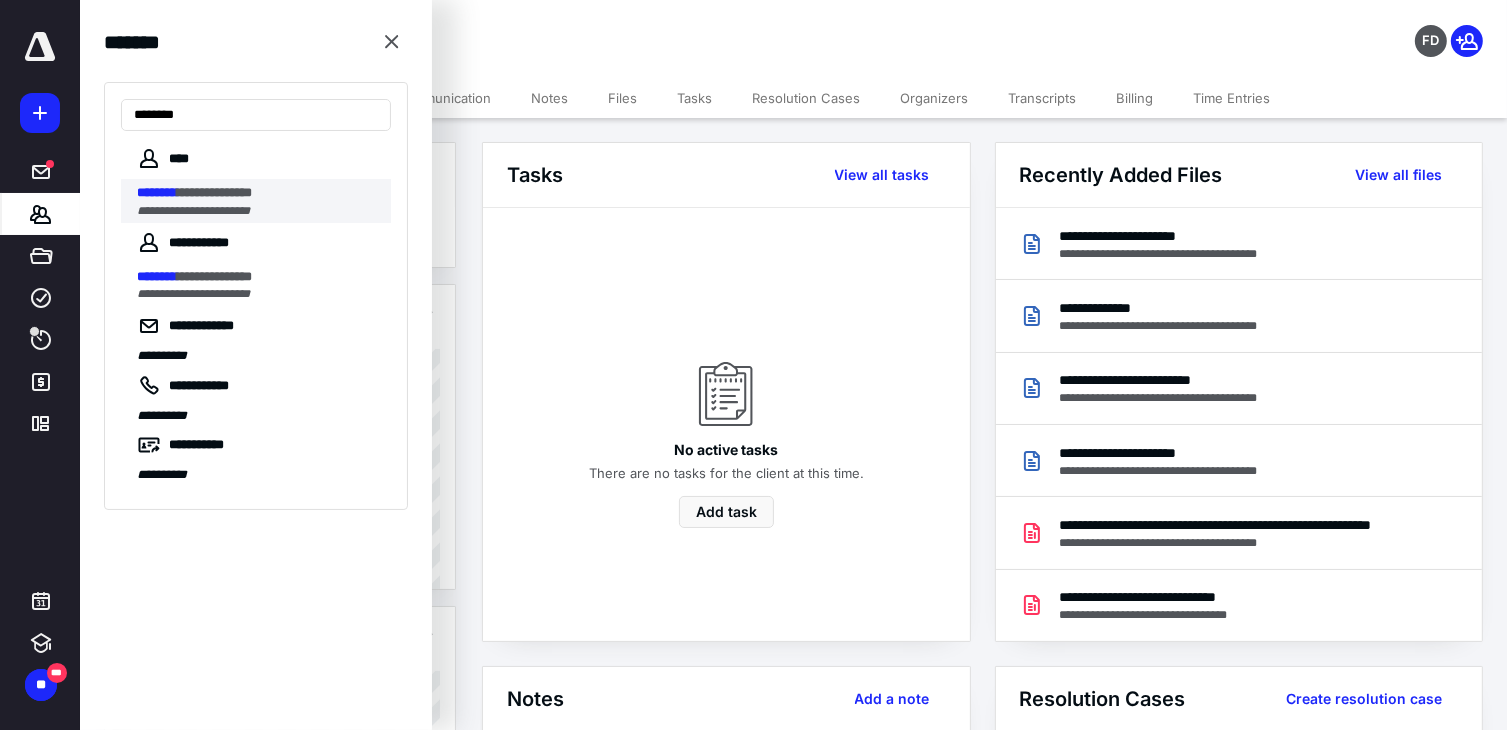 type on "********" 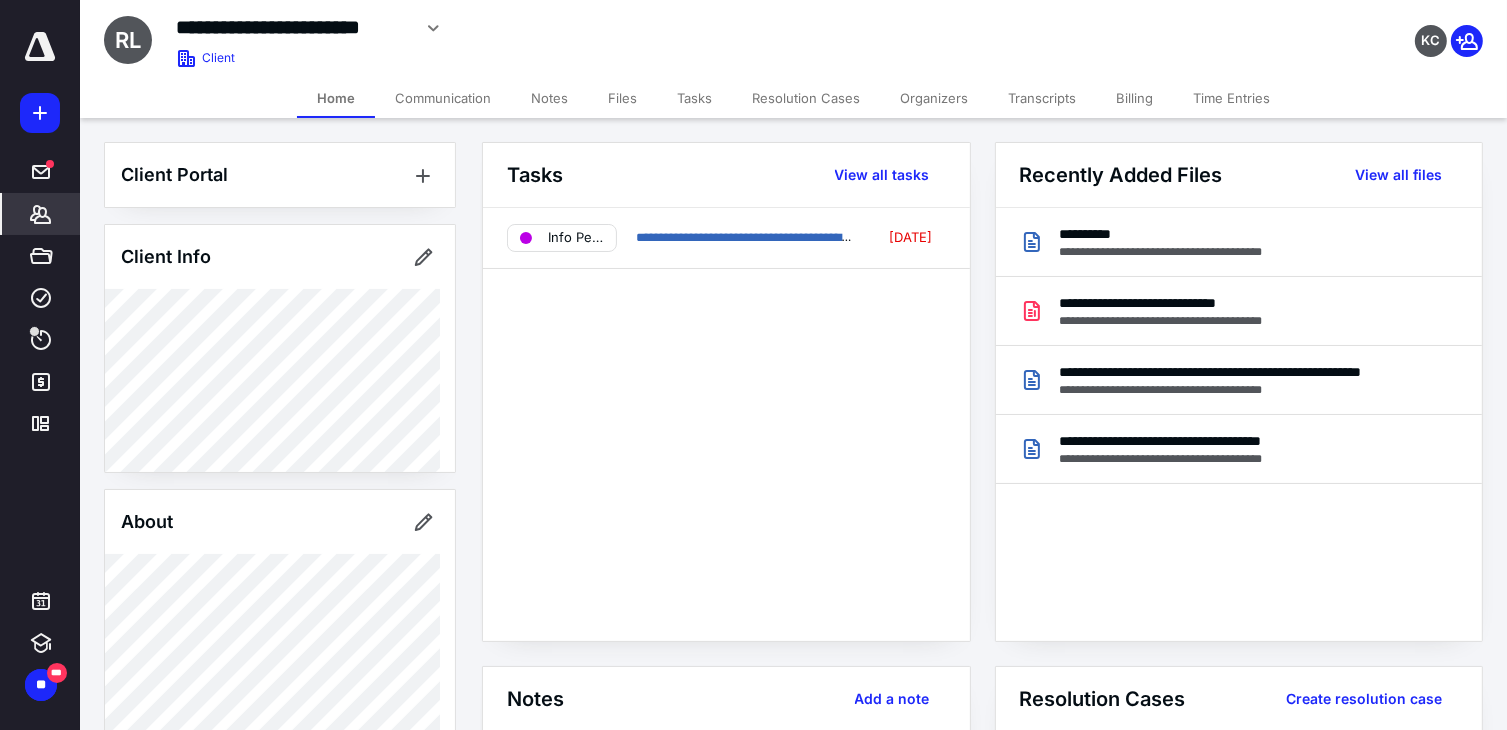 click on "Files" at bounding box center (622, 98) 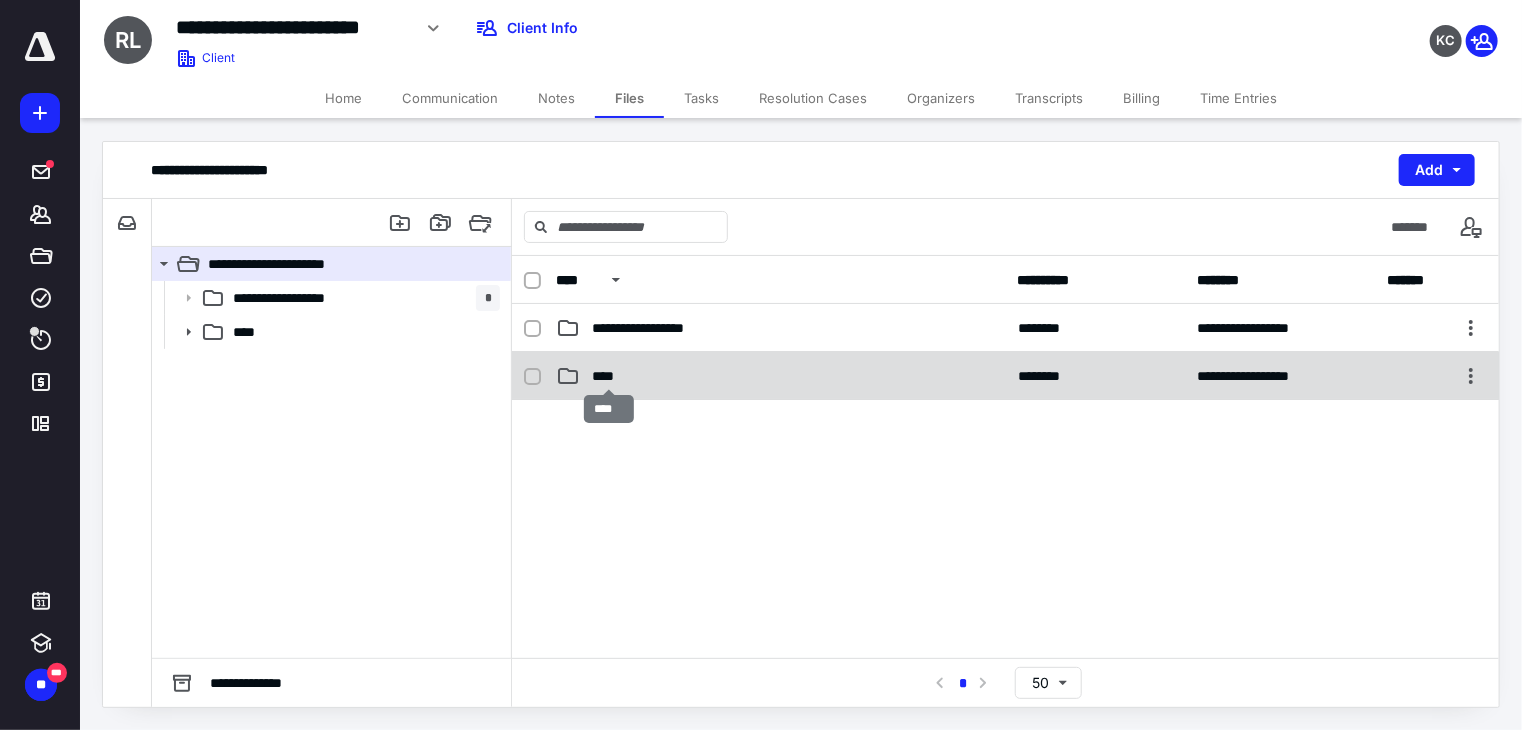 click on "****" at bounding box center [609, 376] 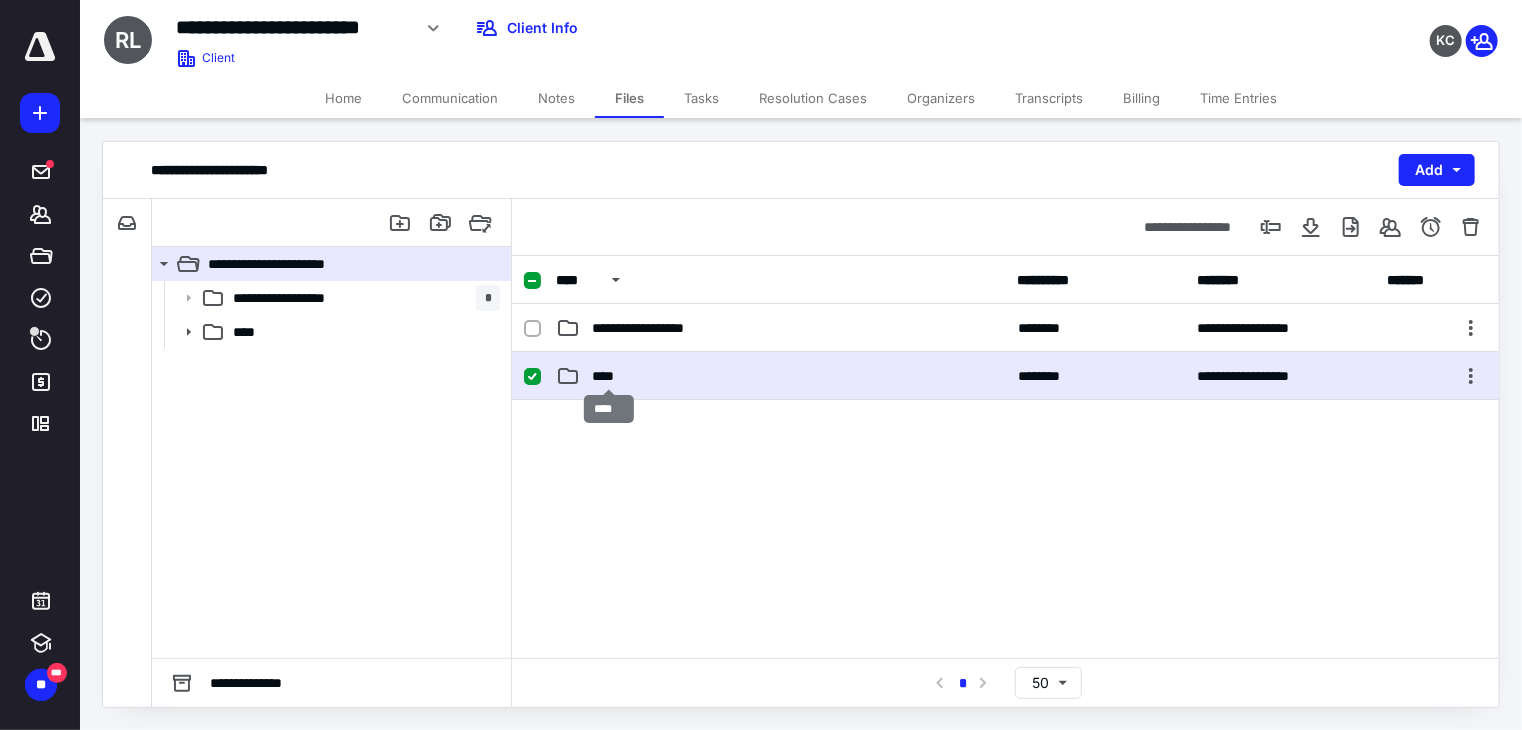 click on "****" at bounding box center [609, 376] 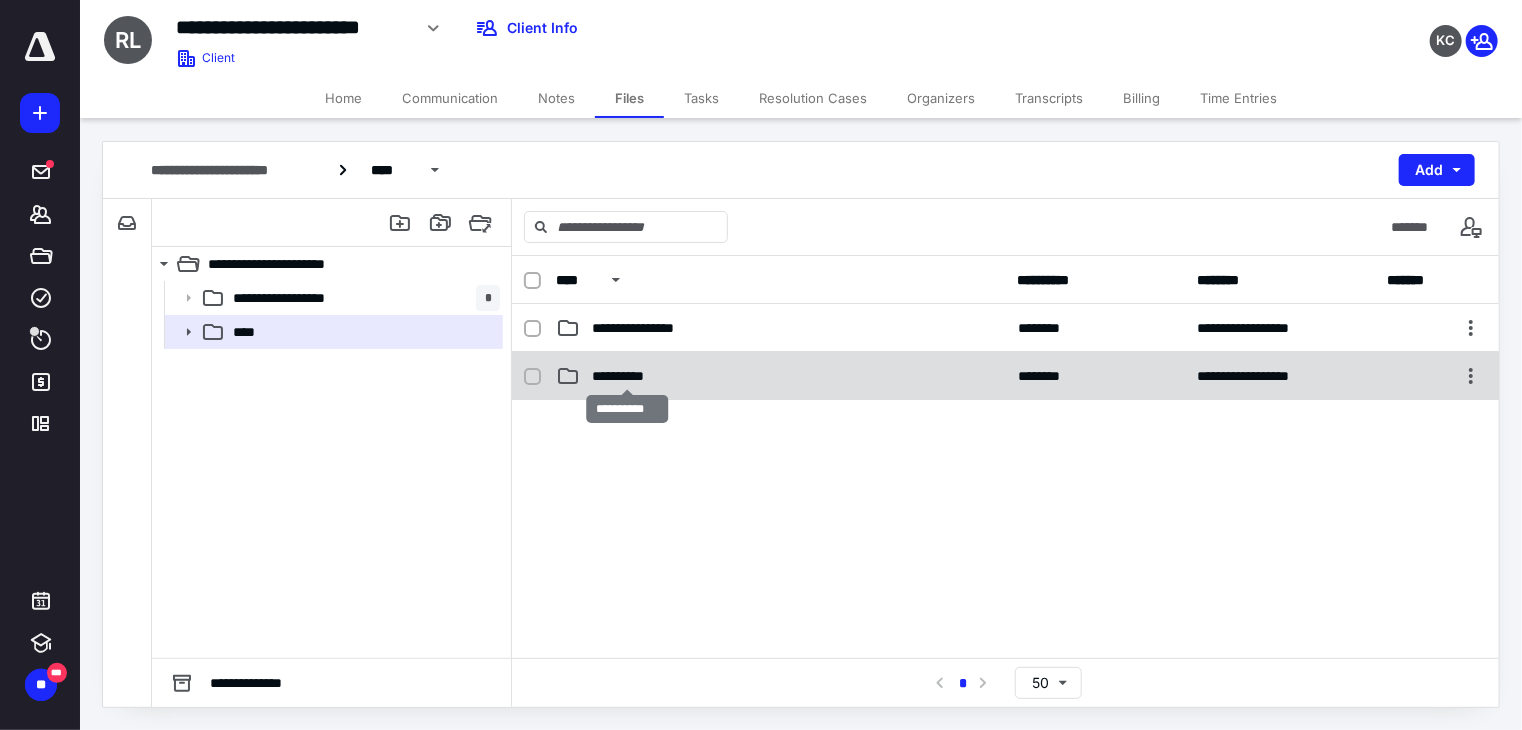 click on "**********" at bounding box center [627, 376] 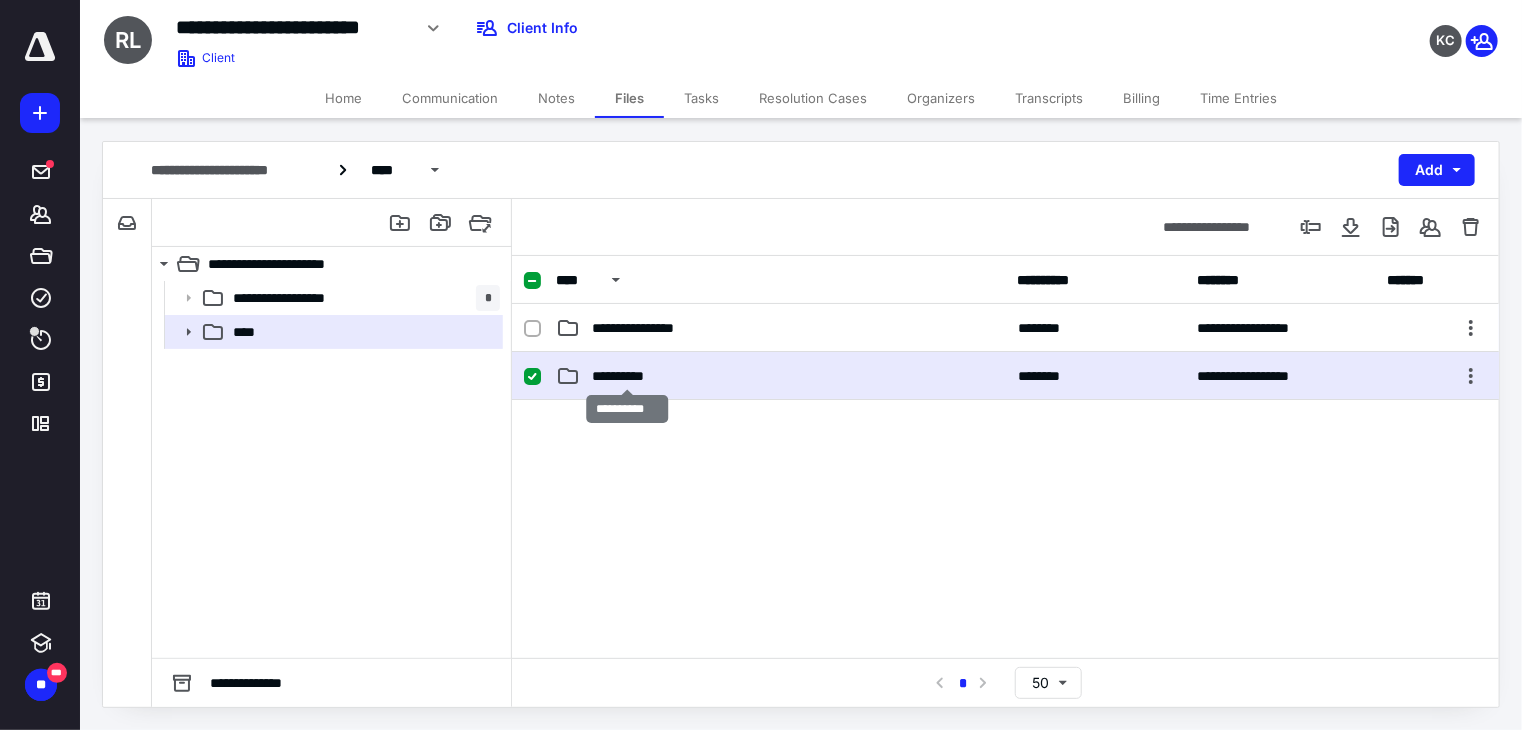 click on "**********" at bounding box center [627, 376] 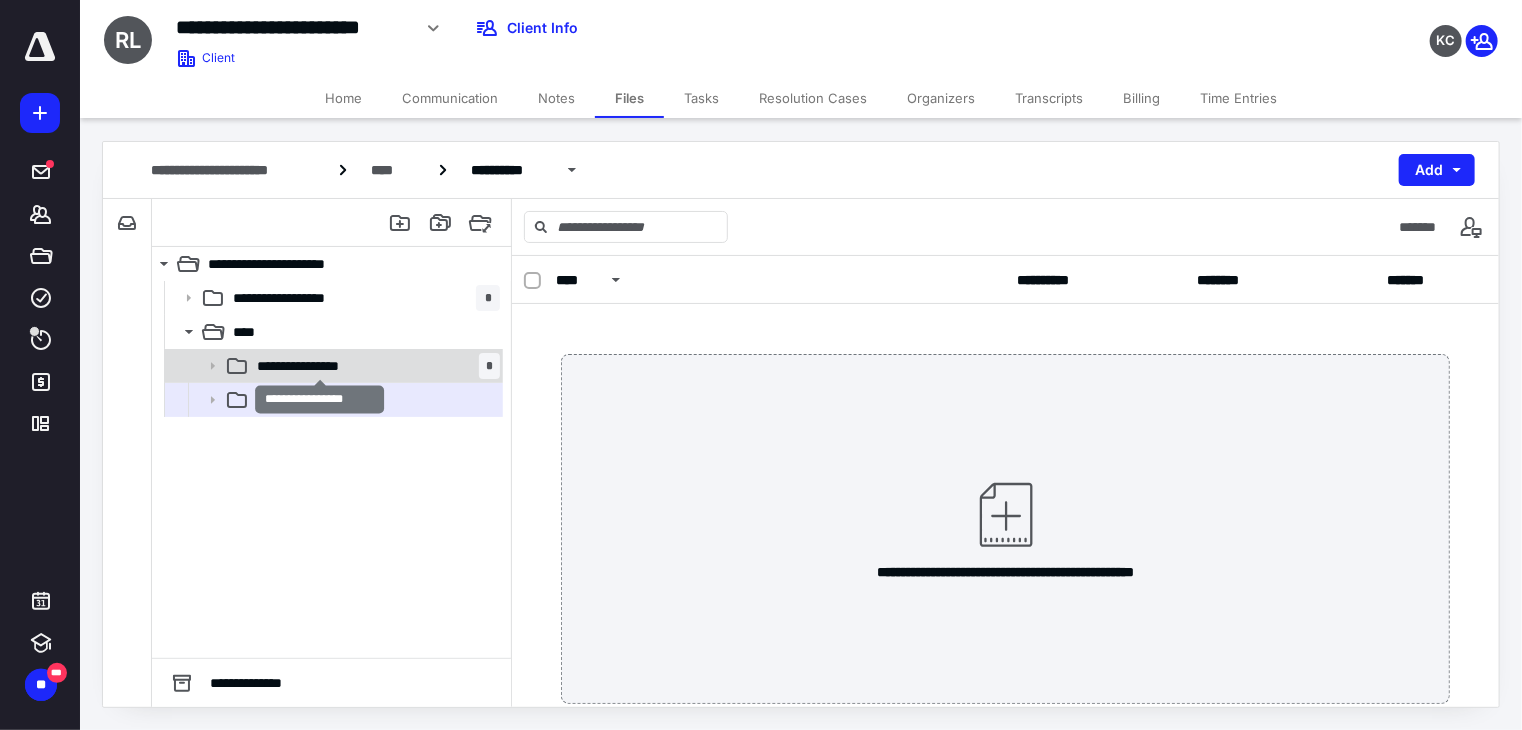 click on "**********" at bounding box center (320, 366) 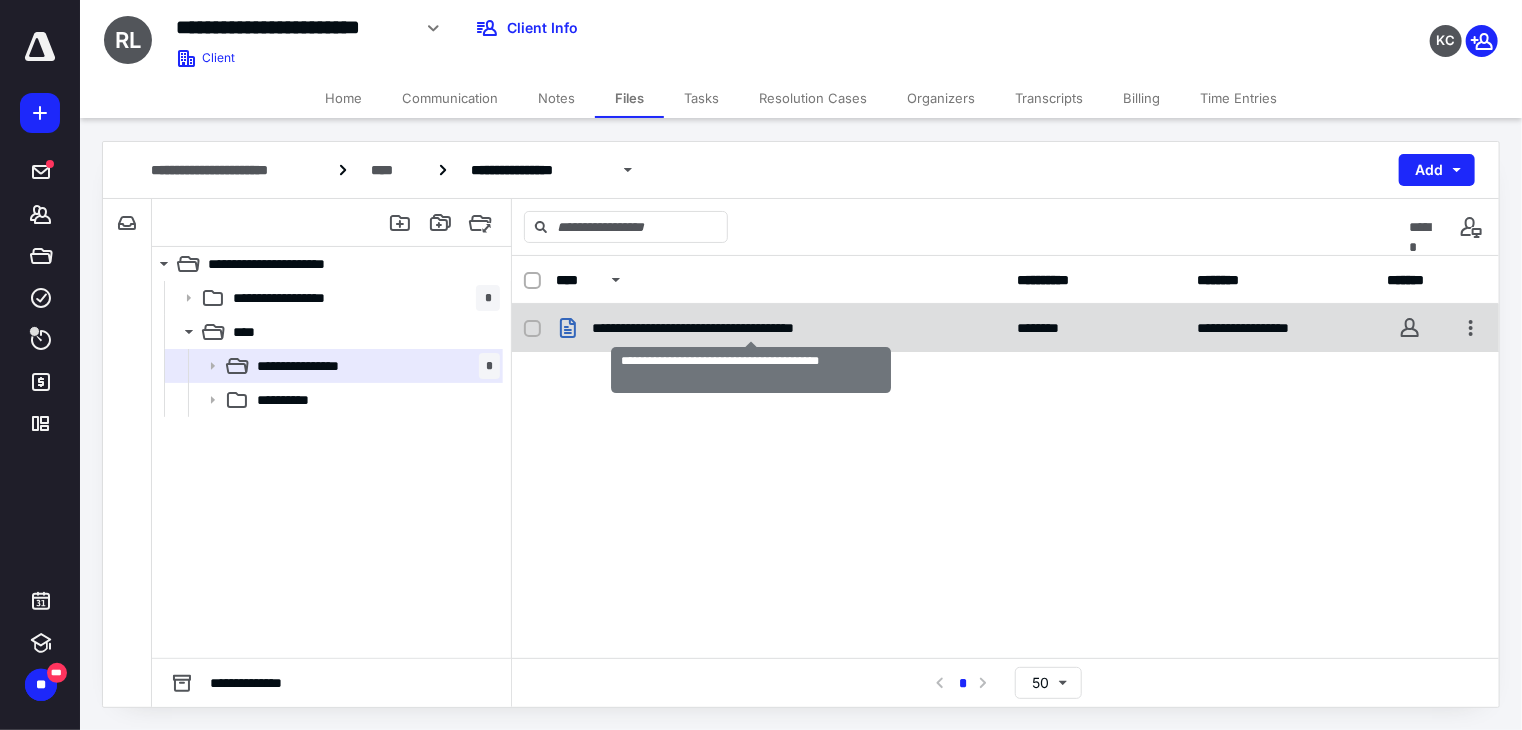 click on "**********" at bounding box center (751, 328) 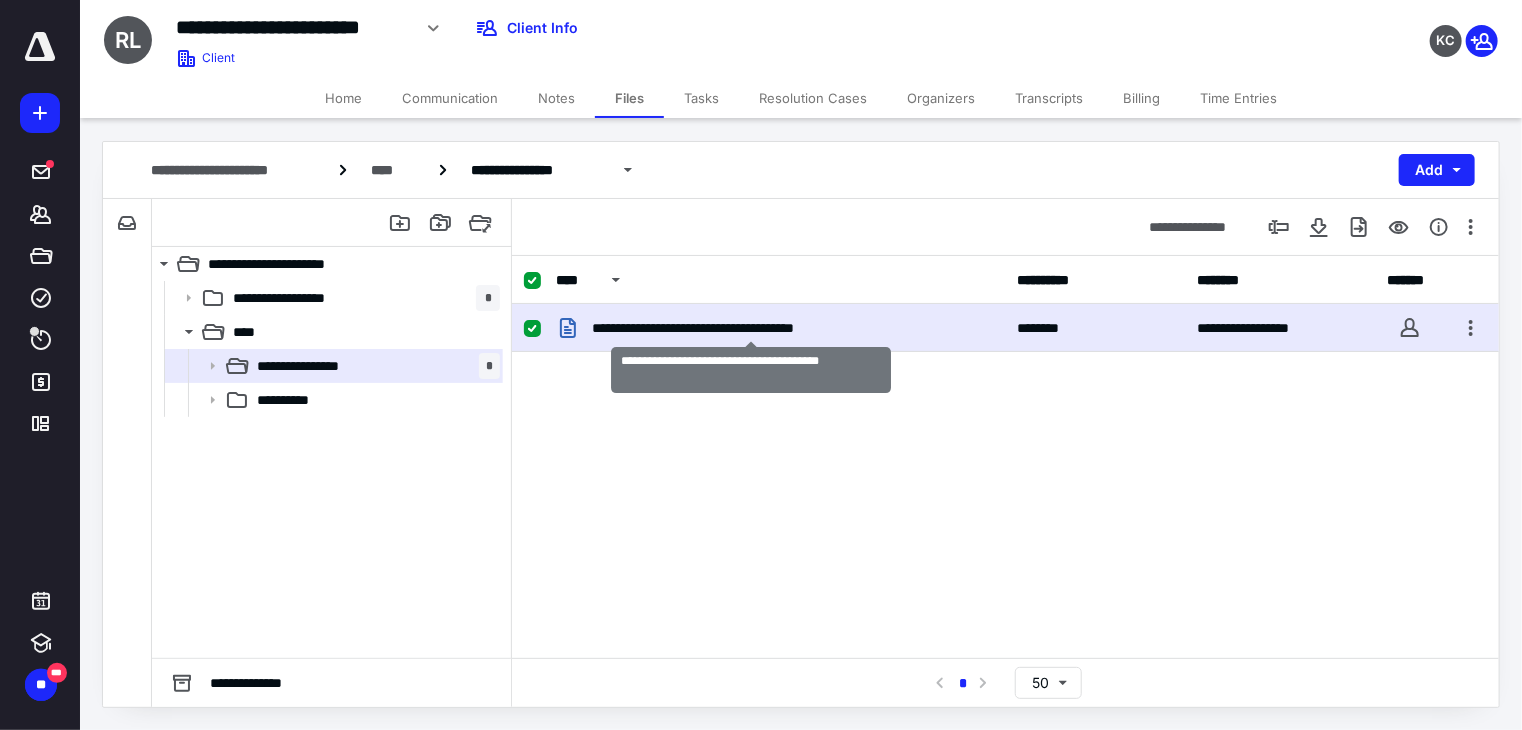 click on "**********" at bounding box center [751, 328] 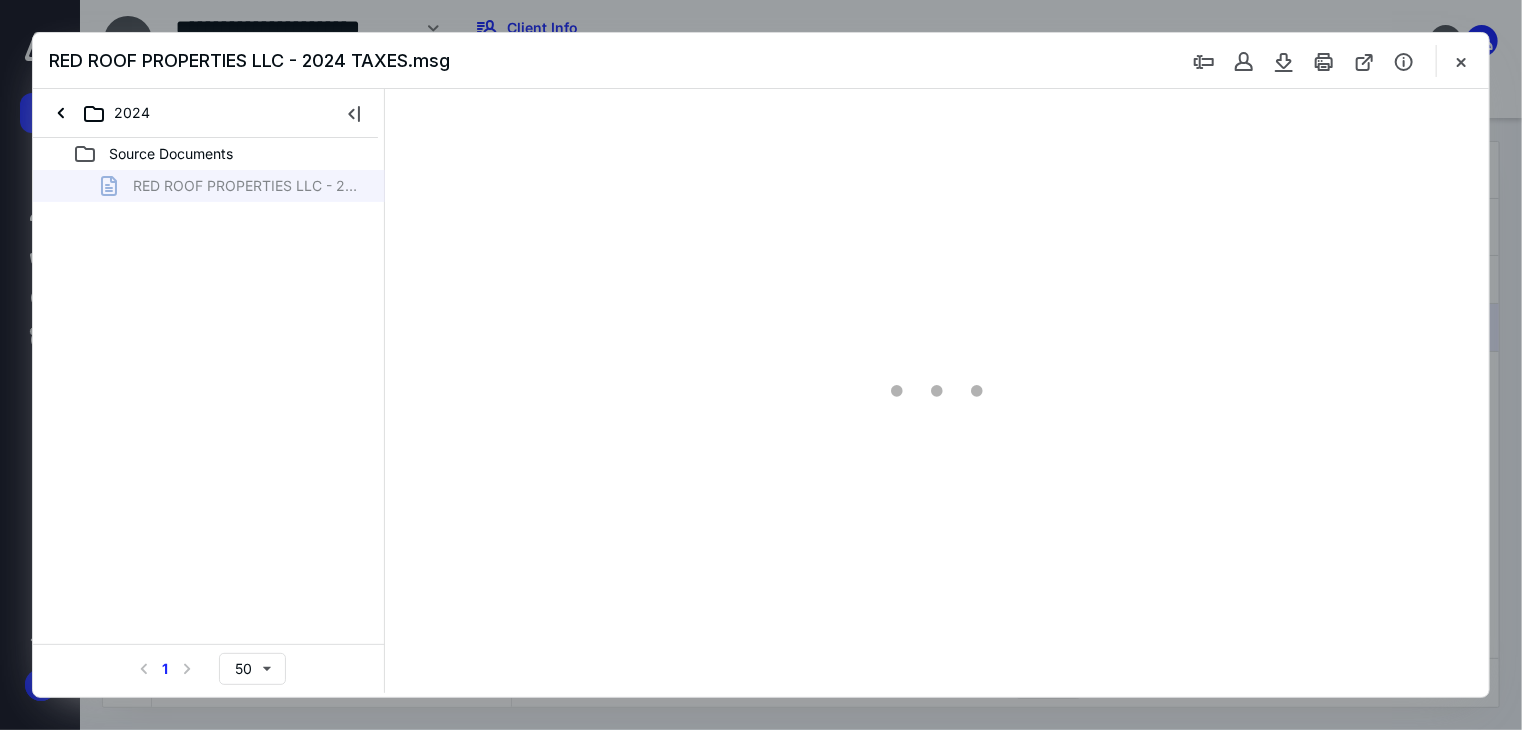 scroll, scrollTop: 0, scrollLeft: 0, axis: both 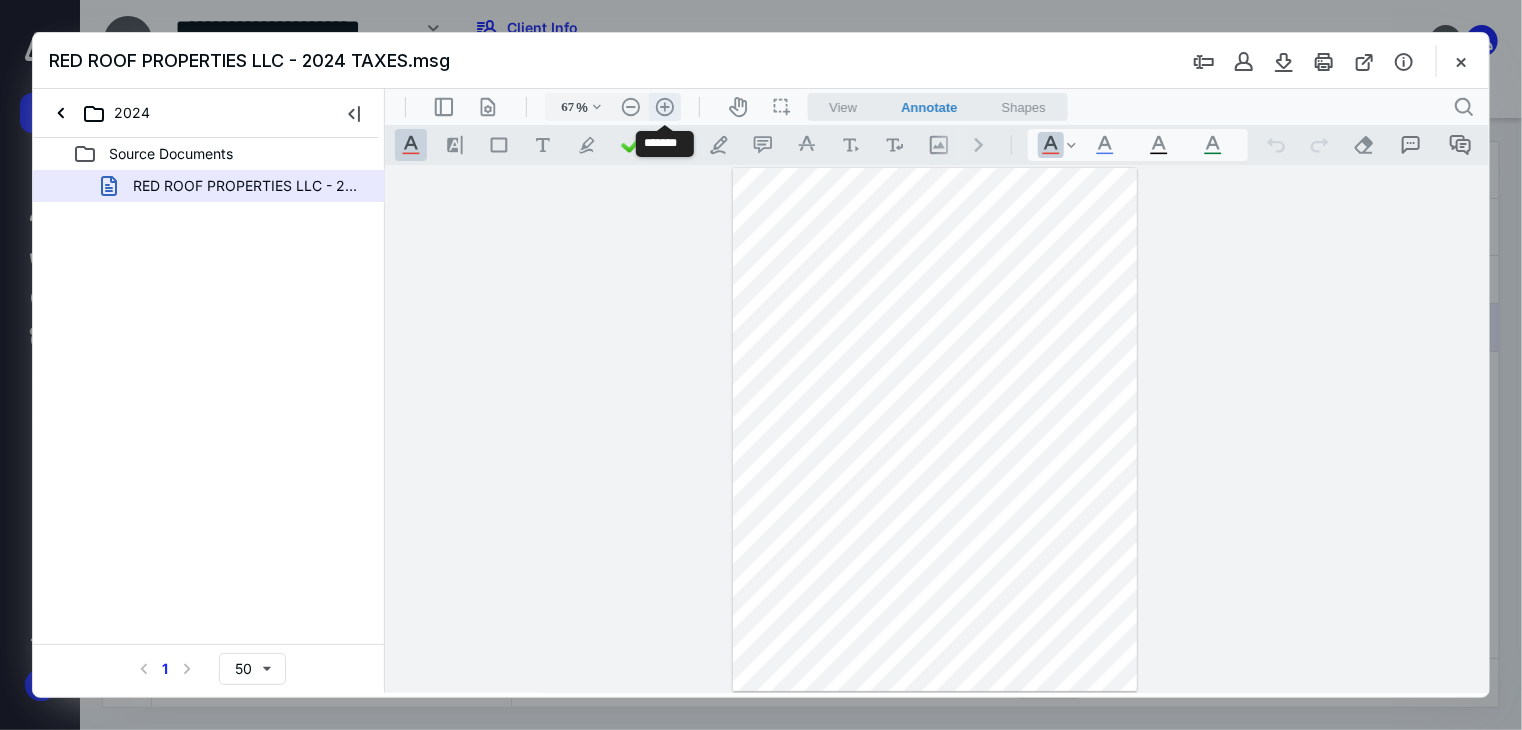 click on ".cls-1{fill:#abb0c4;} icon - header - zoom - in - line" at bounding box center (664, 106) 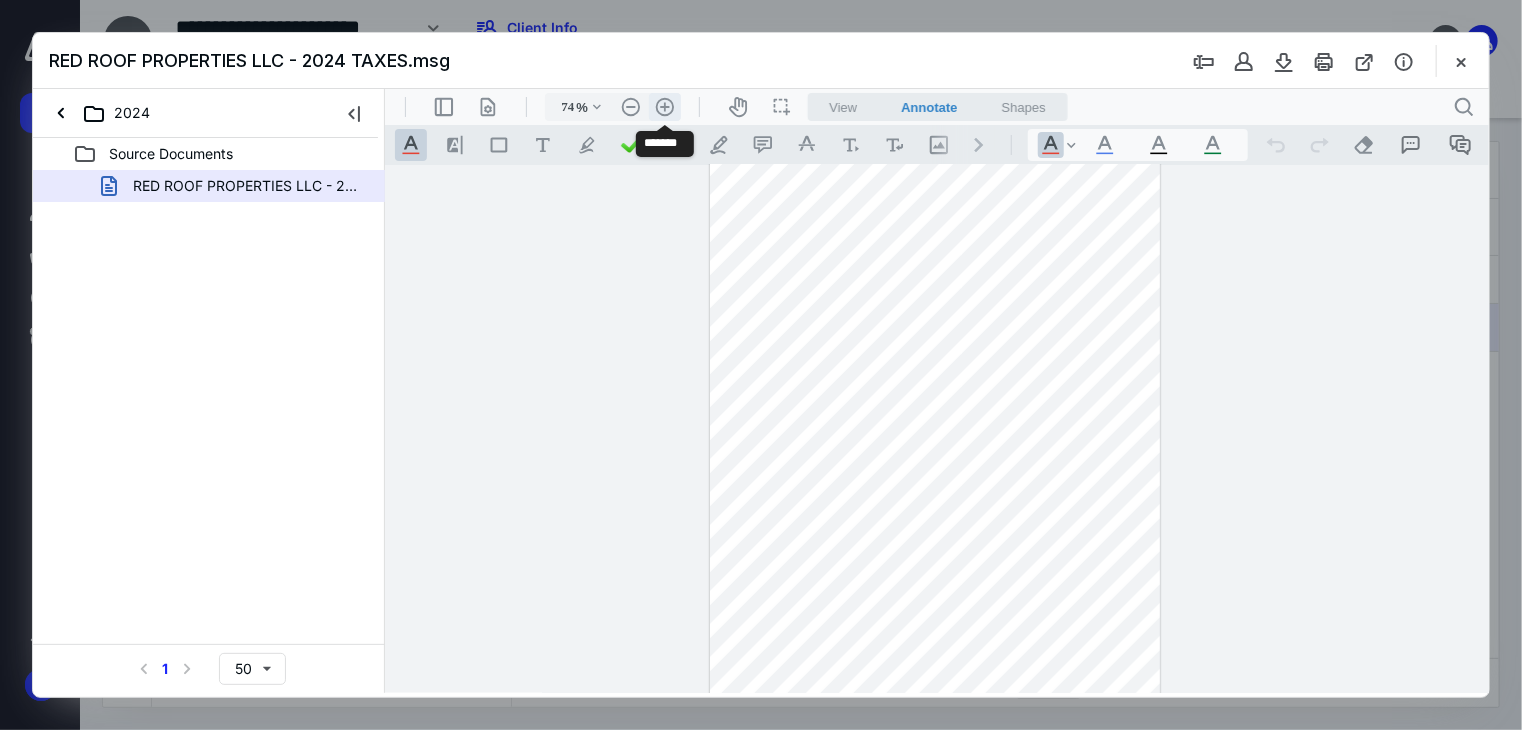 click on ".cls-1{fill:#abb0c4;} icon - header - zoom - in - line" at bounding box center [664, 106] 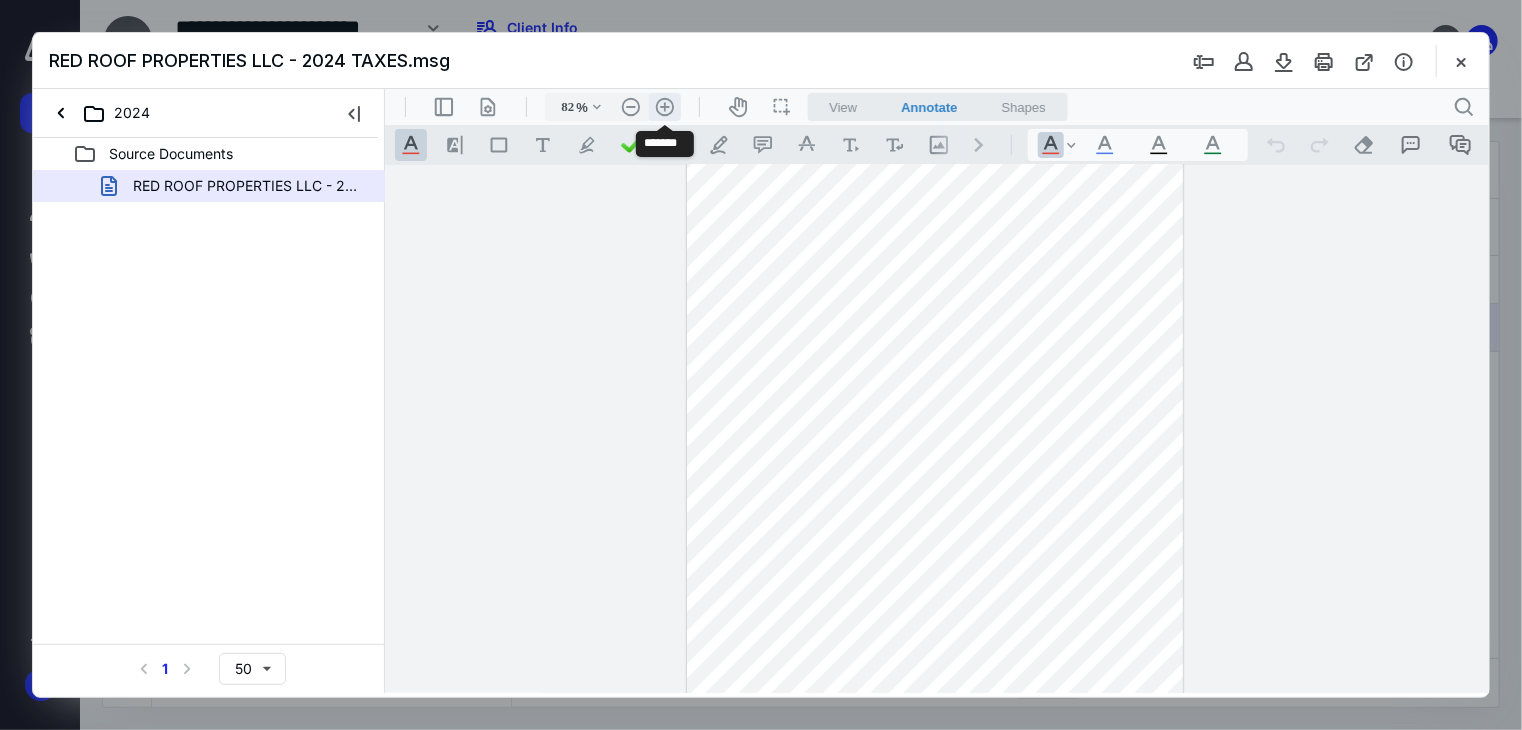 click on ".cls-1{fill:#abb0c4;} icon - header - zoom - in - line" at bounding box center (664, 106) 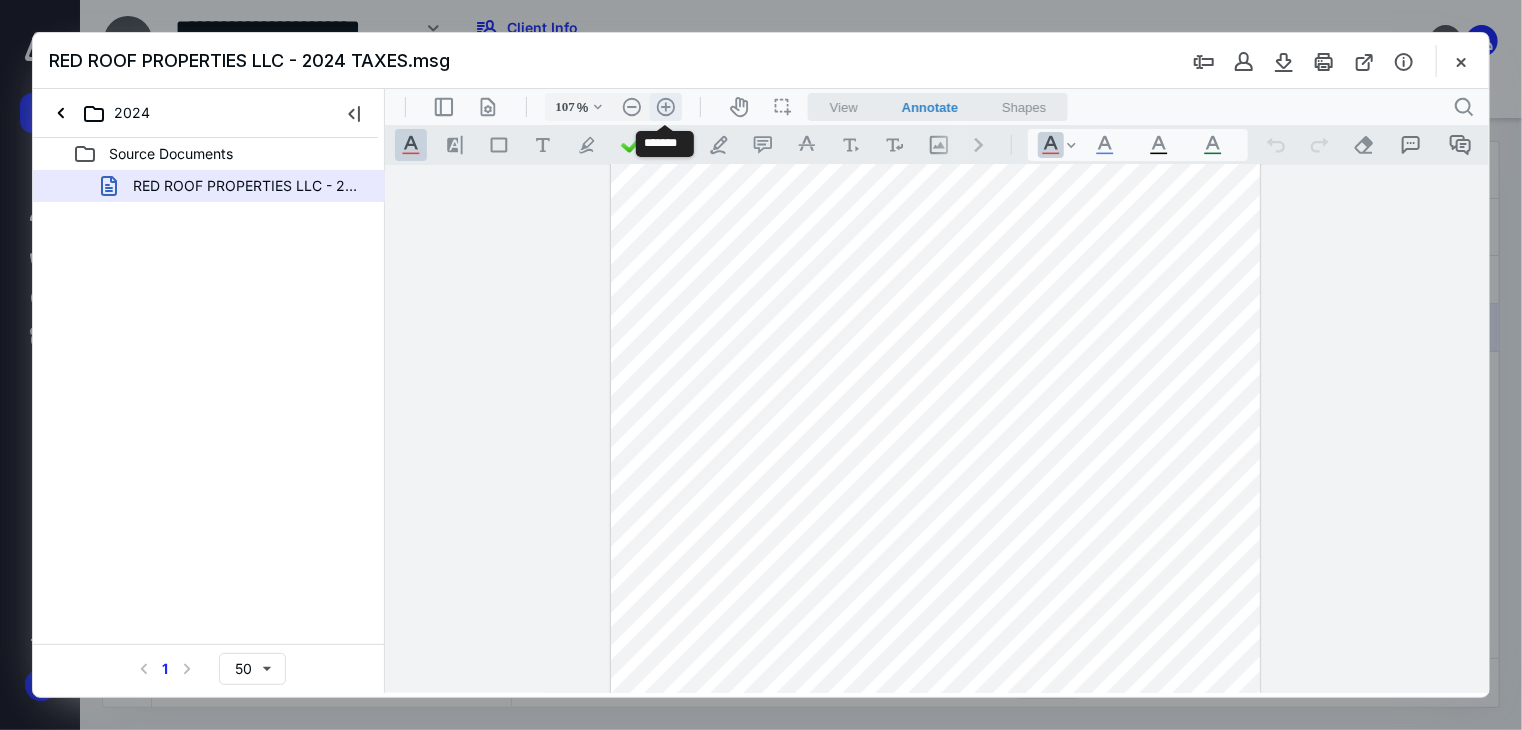 click on ".cls-1{fill:#abb0c4;} icon - header - zoom - in - line" at bounding box center (665, 106) 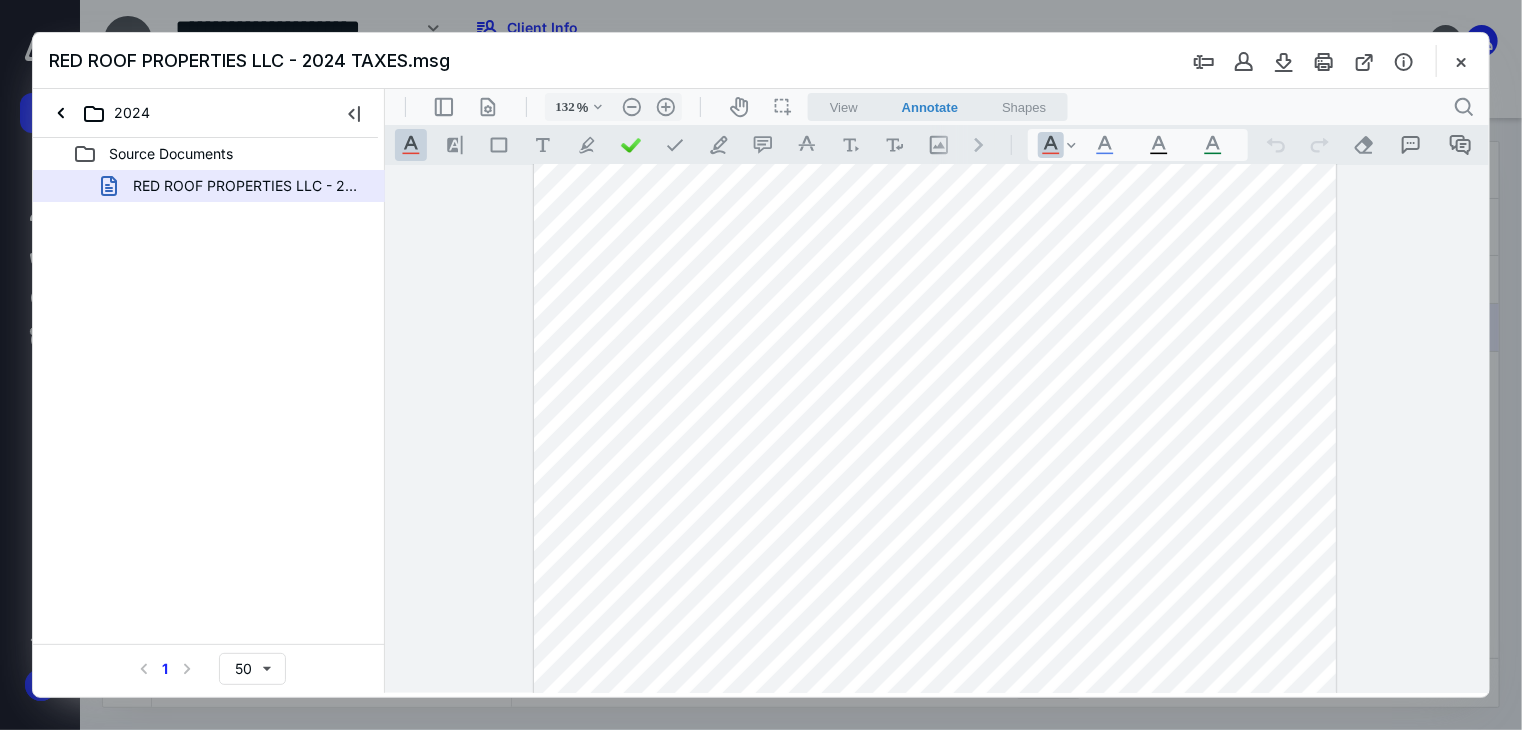 scroll, scrollTop: 69, scrollLeft: 0, axis: vertical 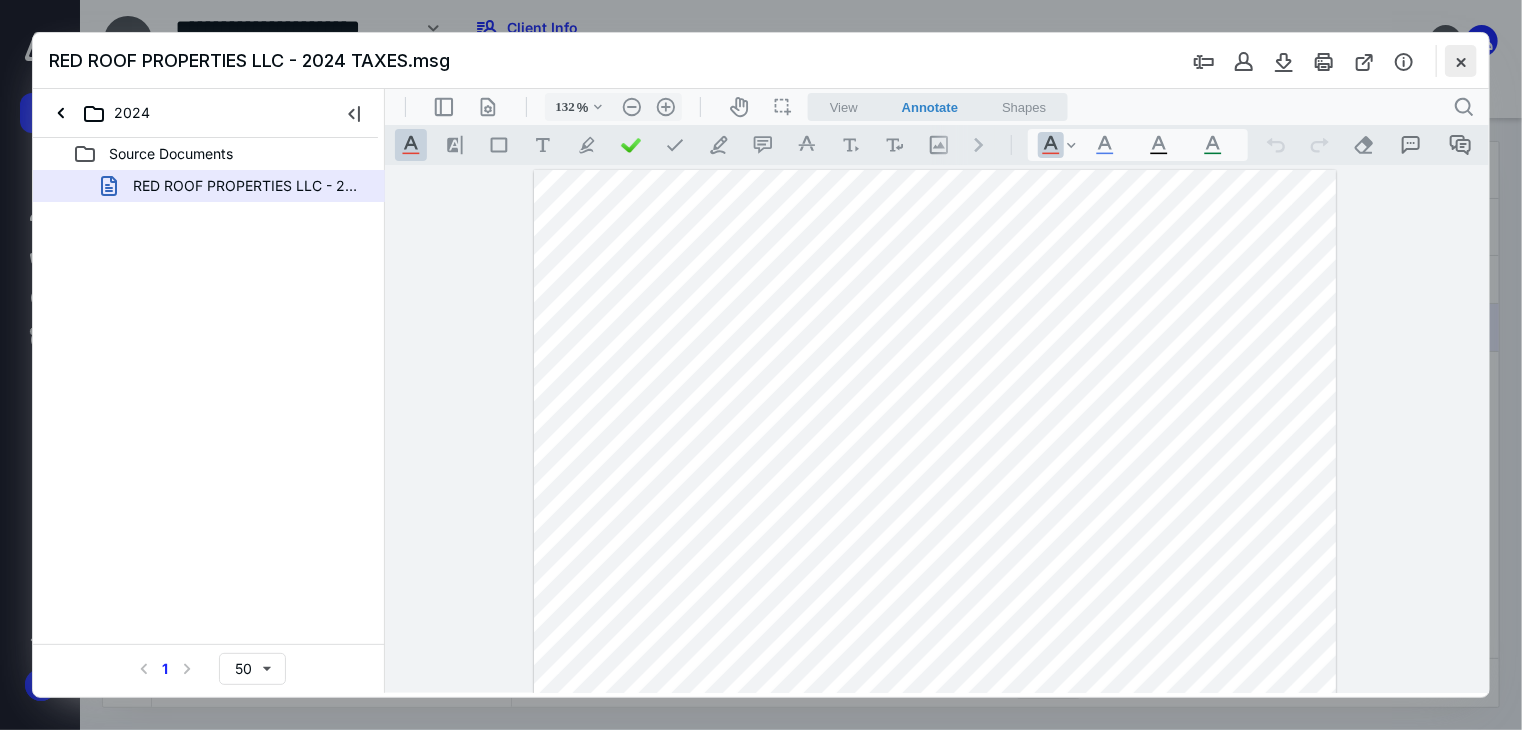 click at bounding box center [1461, 61] 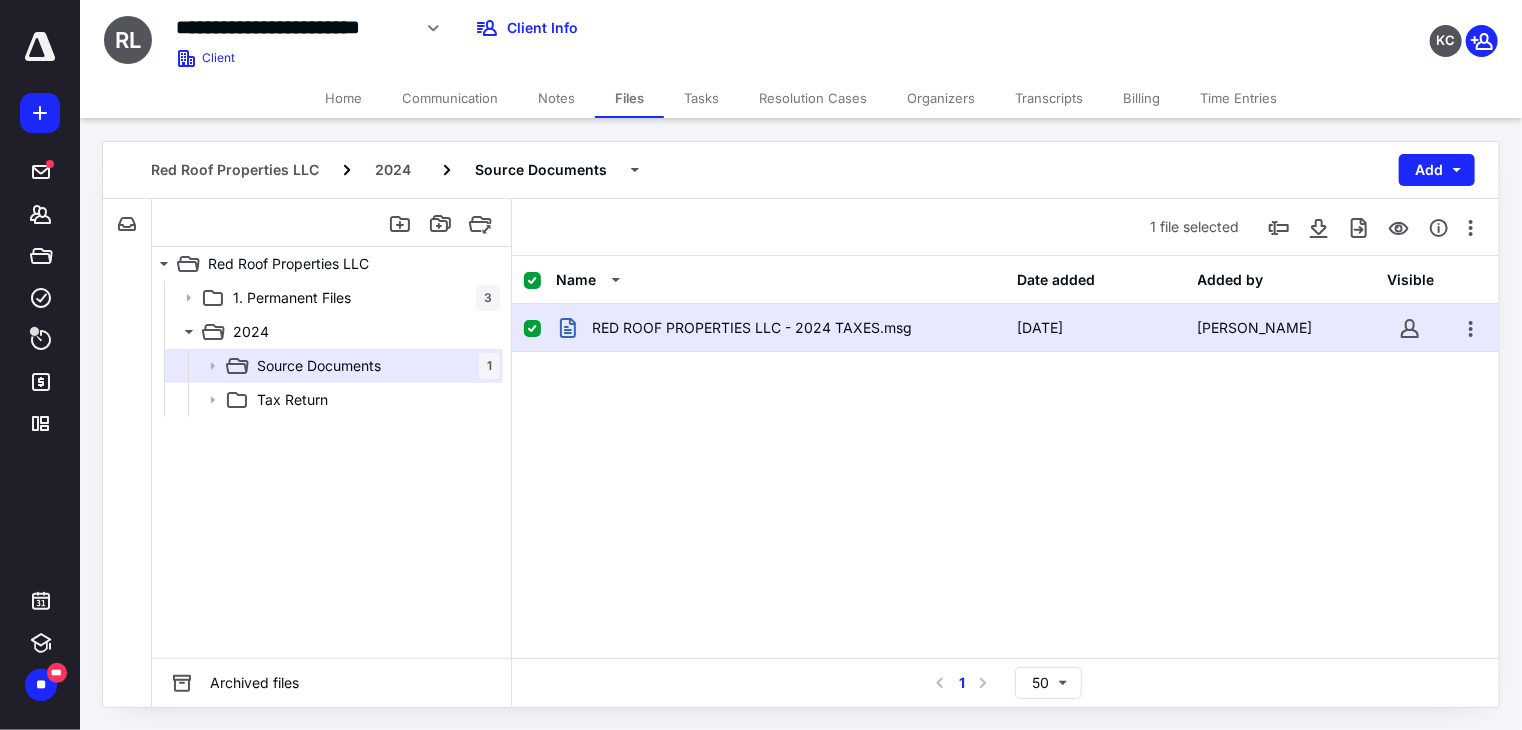click on "RED ROOF PROPERTIES LLC - 2024 TAXES.msg" at bounding box center [752, 328] 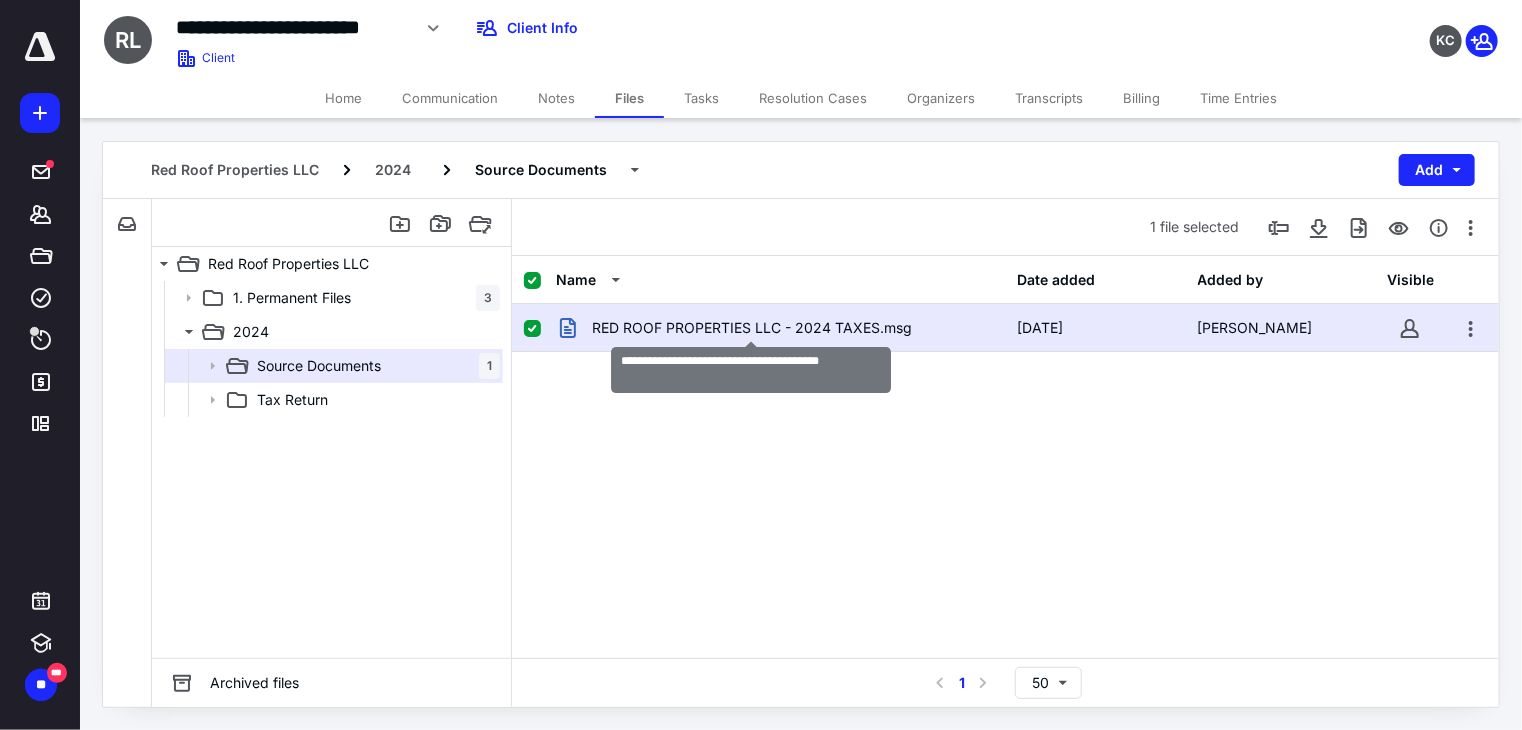 click on "RED ROOF PROPERTIES LLC - 2024 TAXES.msg" at bounding box center (752, 328) 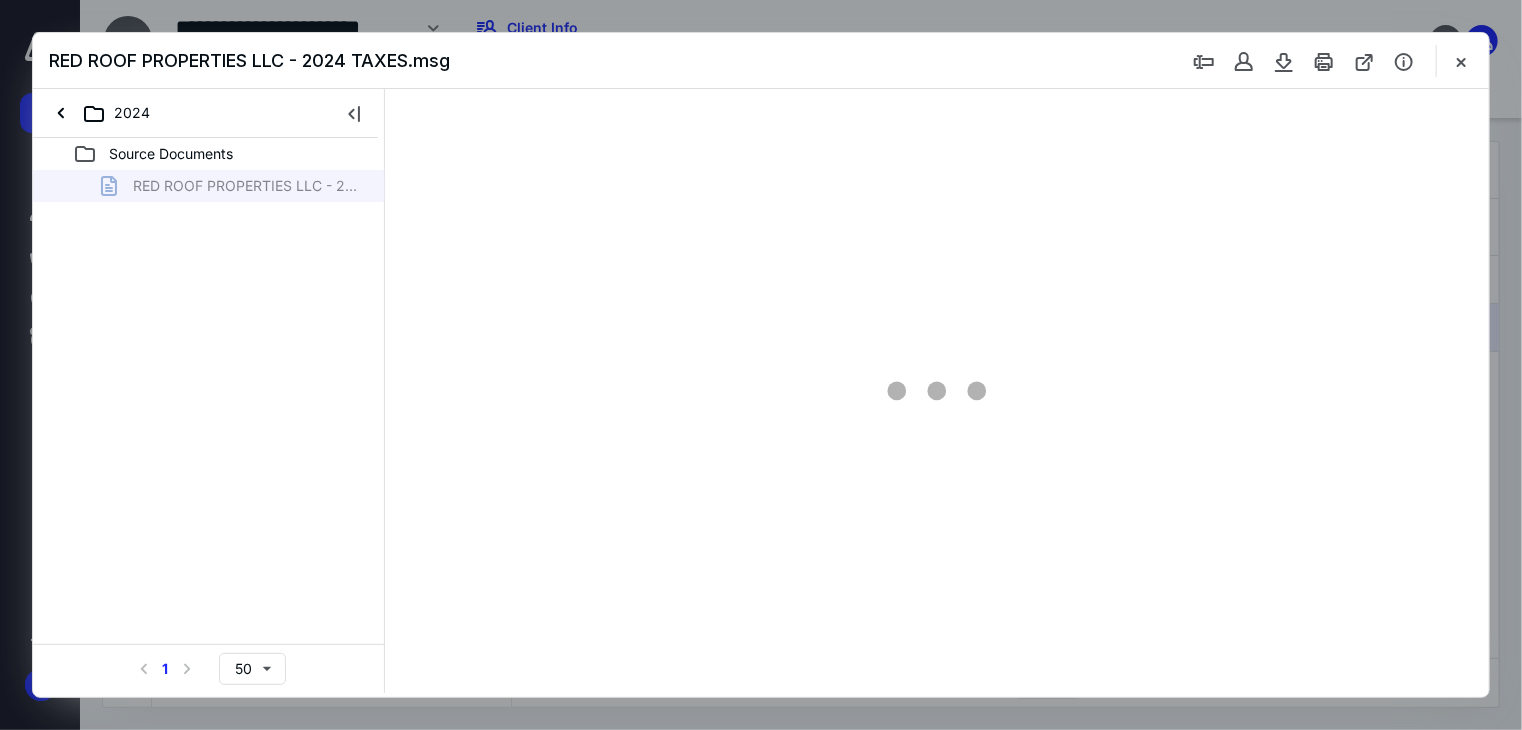 scroll, scrollTop: 0, scrollLeft: 0, axis: both 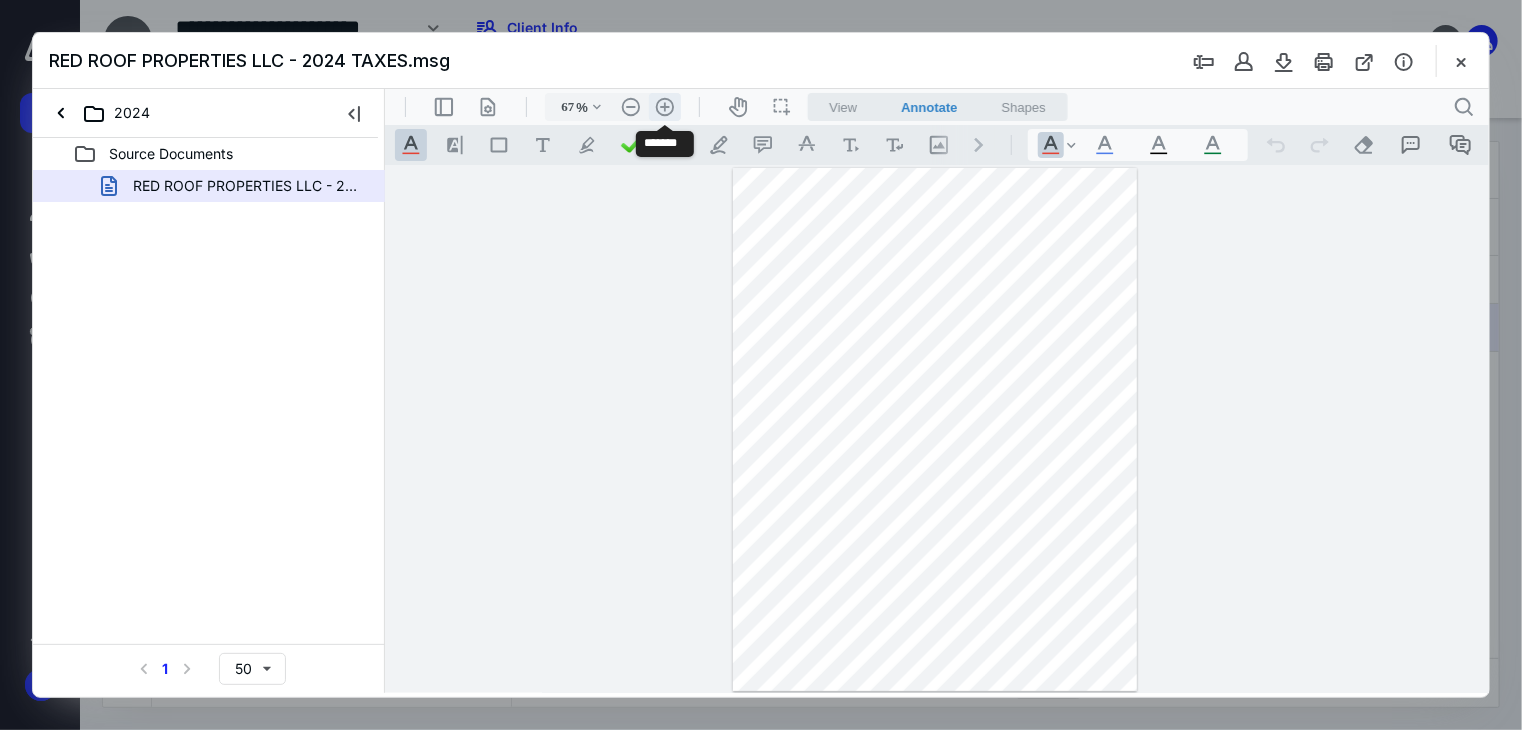 click on ".cls-1{fill:#abb0c4;} icon - header - zoom - in - line" at bounding box center [664, 106] 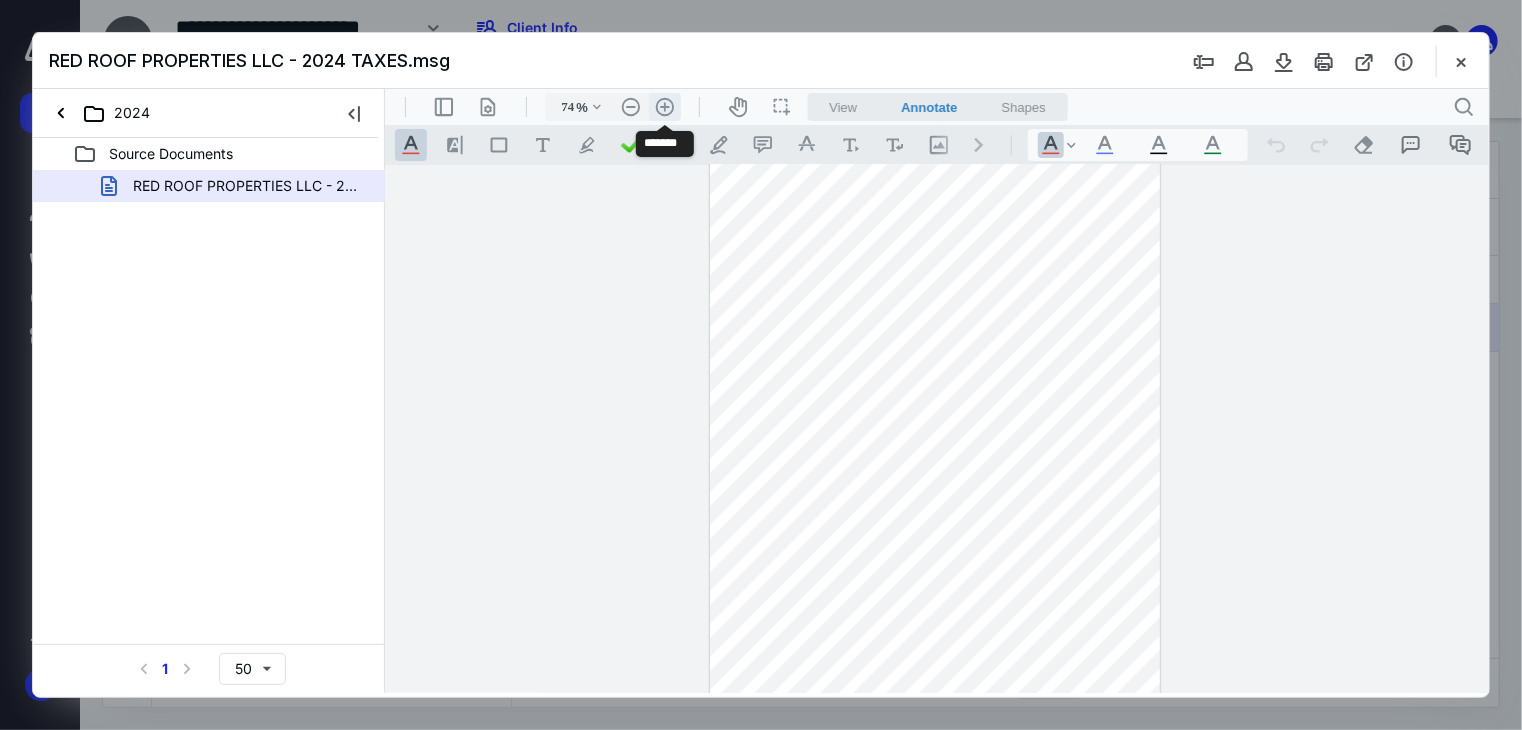 click on ".cls-1{fill:#abb0c4;} icon - header - zoom - in - line" at bounding box center (664, 106) 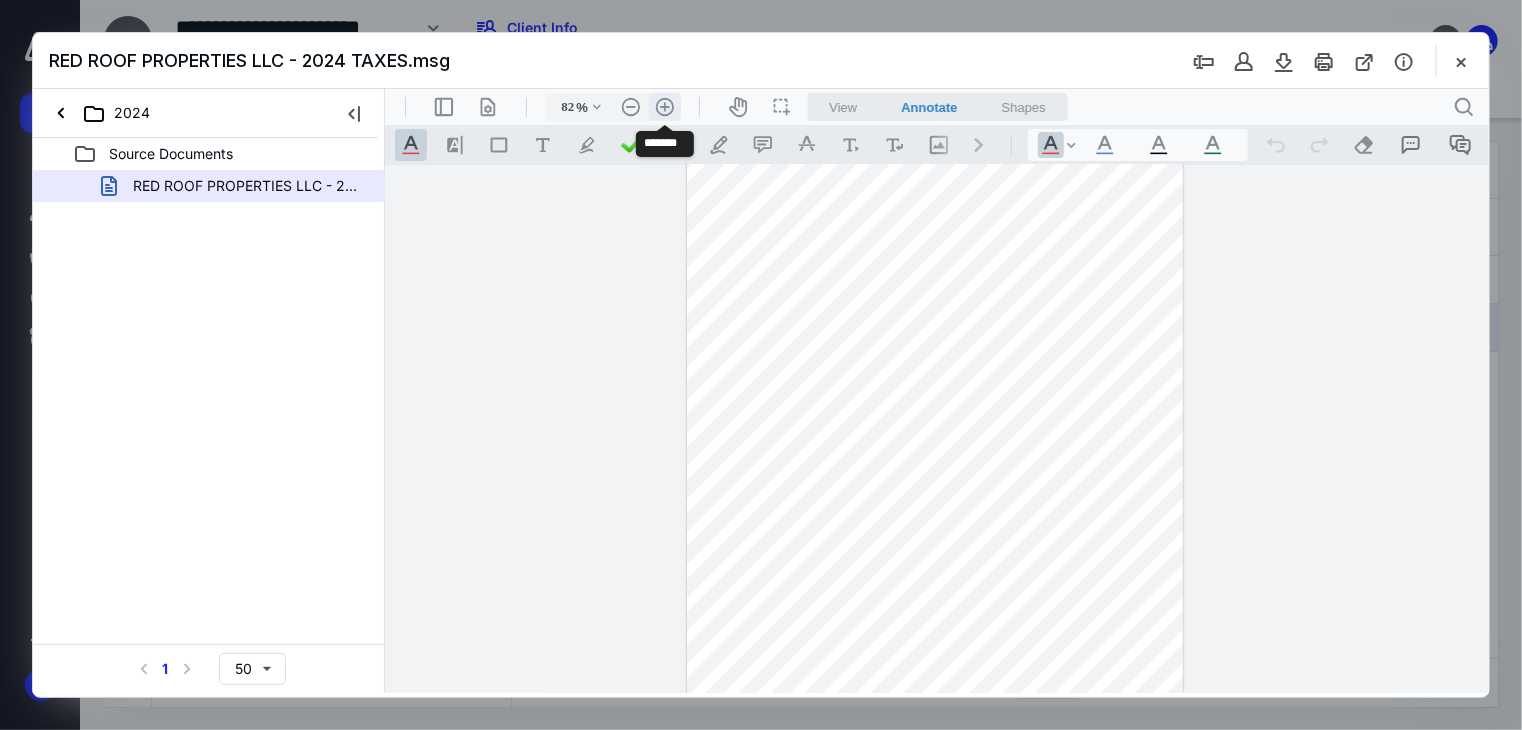click on ".cls-1{fill:#abb0c4;} icon - header - zoom - in - line" at bounding box center [664, 106] 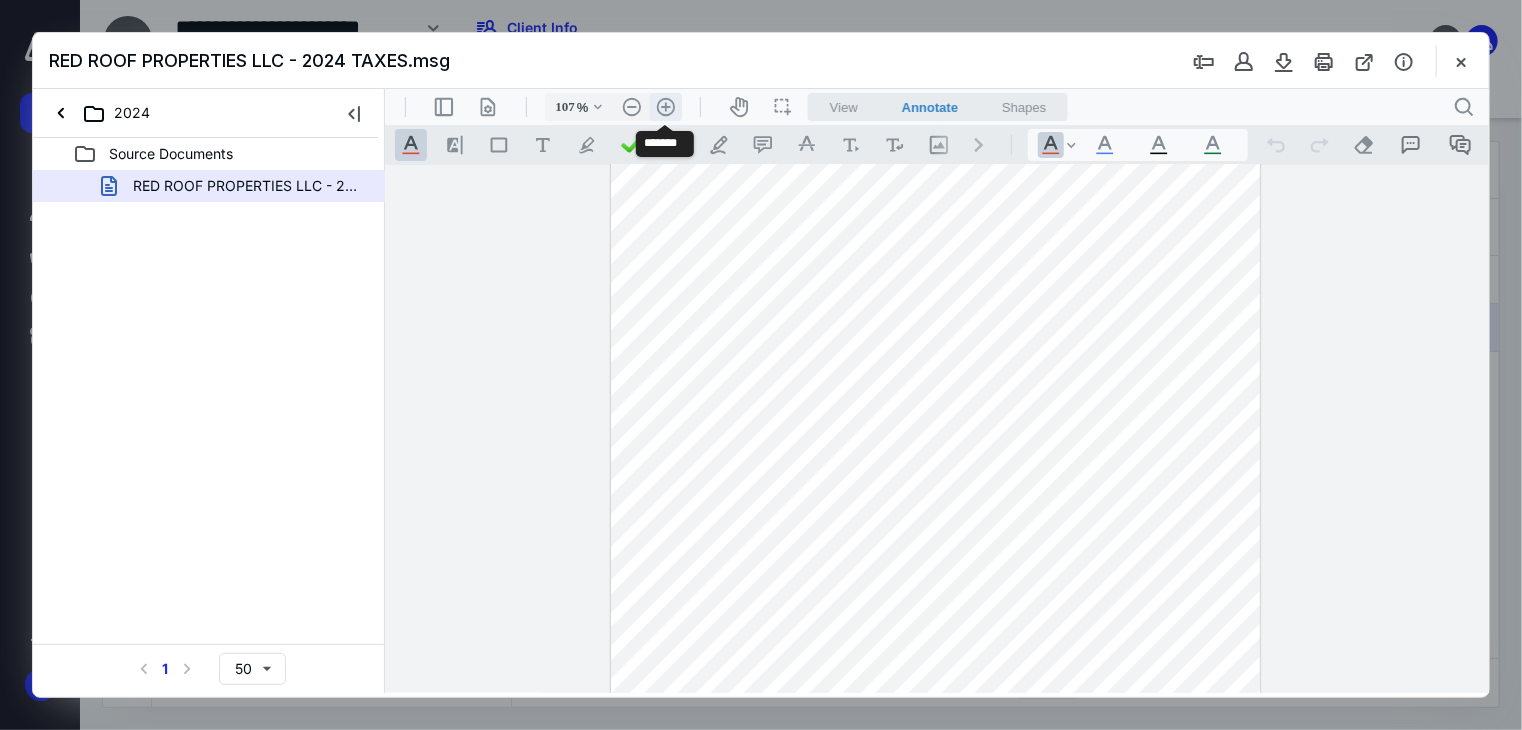 click on ".cls-1{fill:#abb0c4;} icon - header - zoom - in - line" at bounding box center (665, 106) 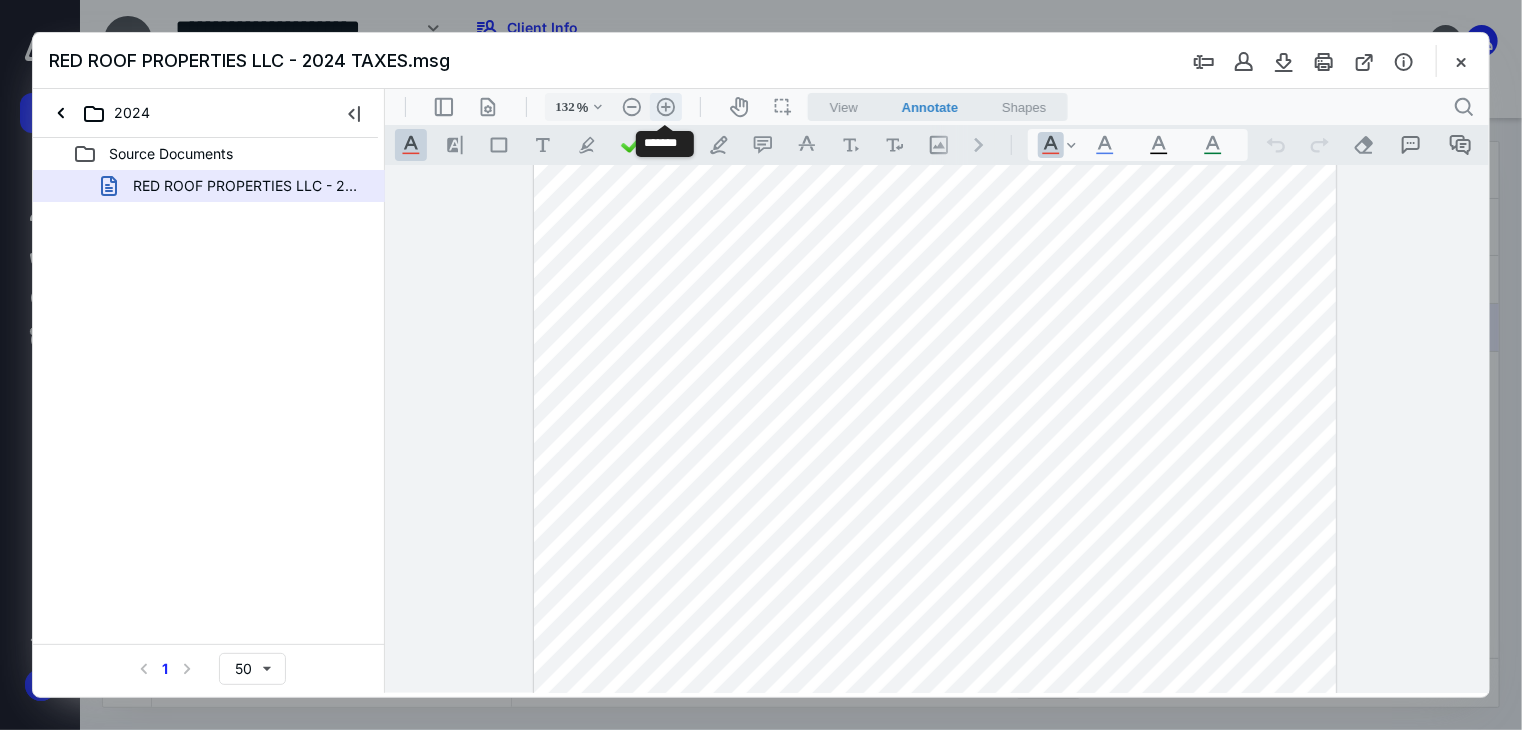 click on ".cls-1{fill:#abb0c4;} icon - header - zoom - in - line" at bounding box center (665, 106) 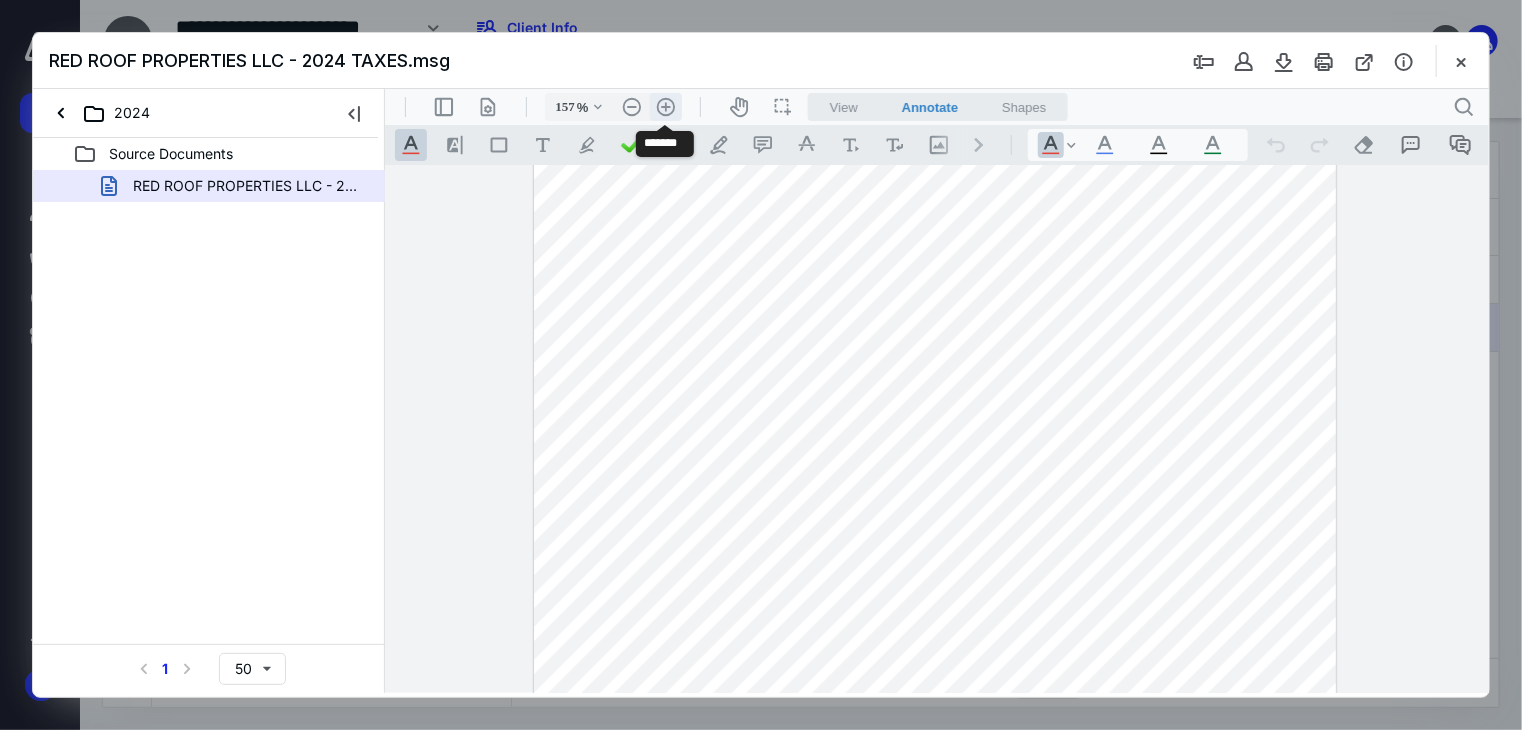 scroll, scrollTop: 308, scrollLeft: 0, axis: vertical 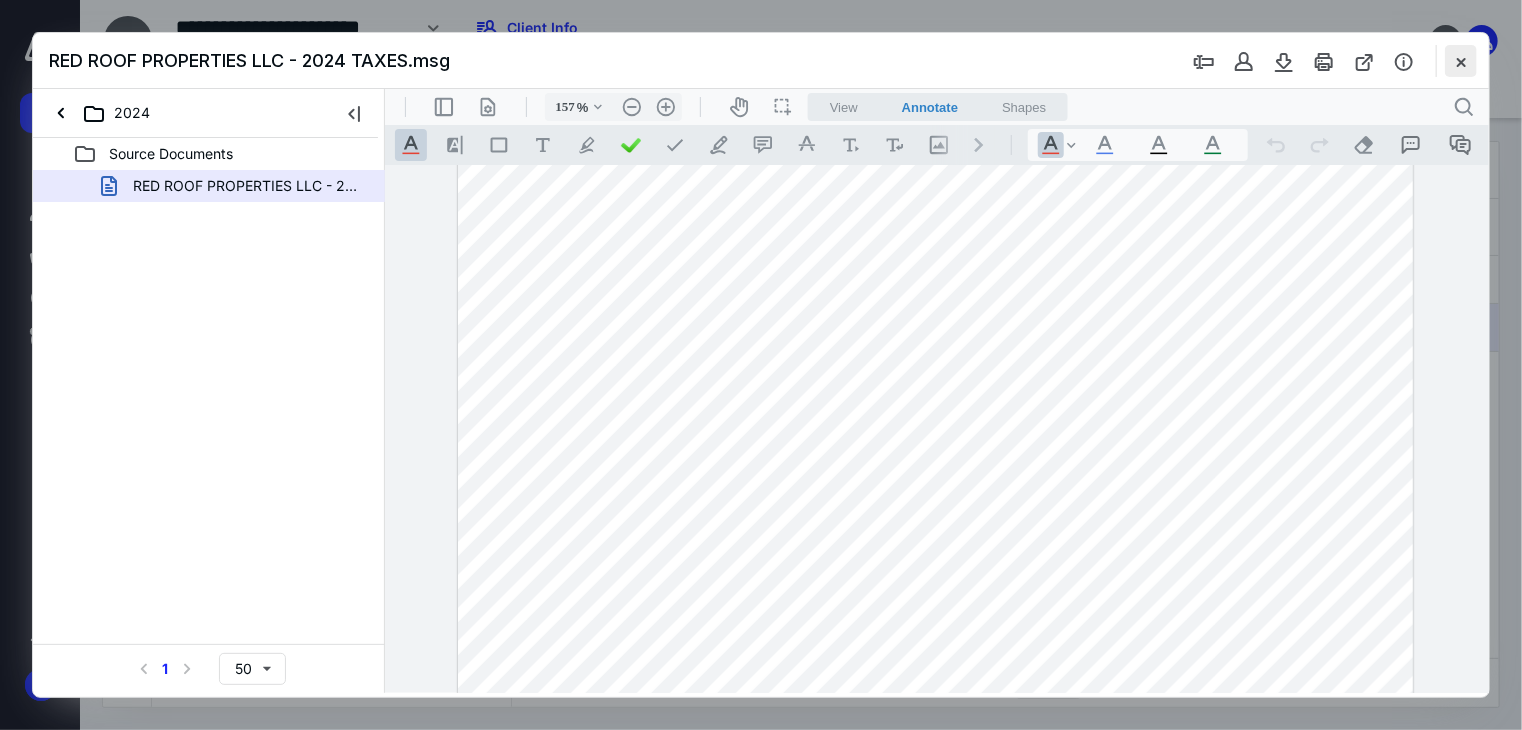 click at bounding box center [1461, 61] 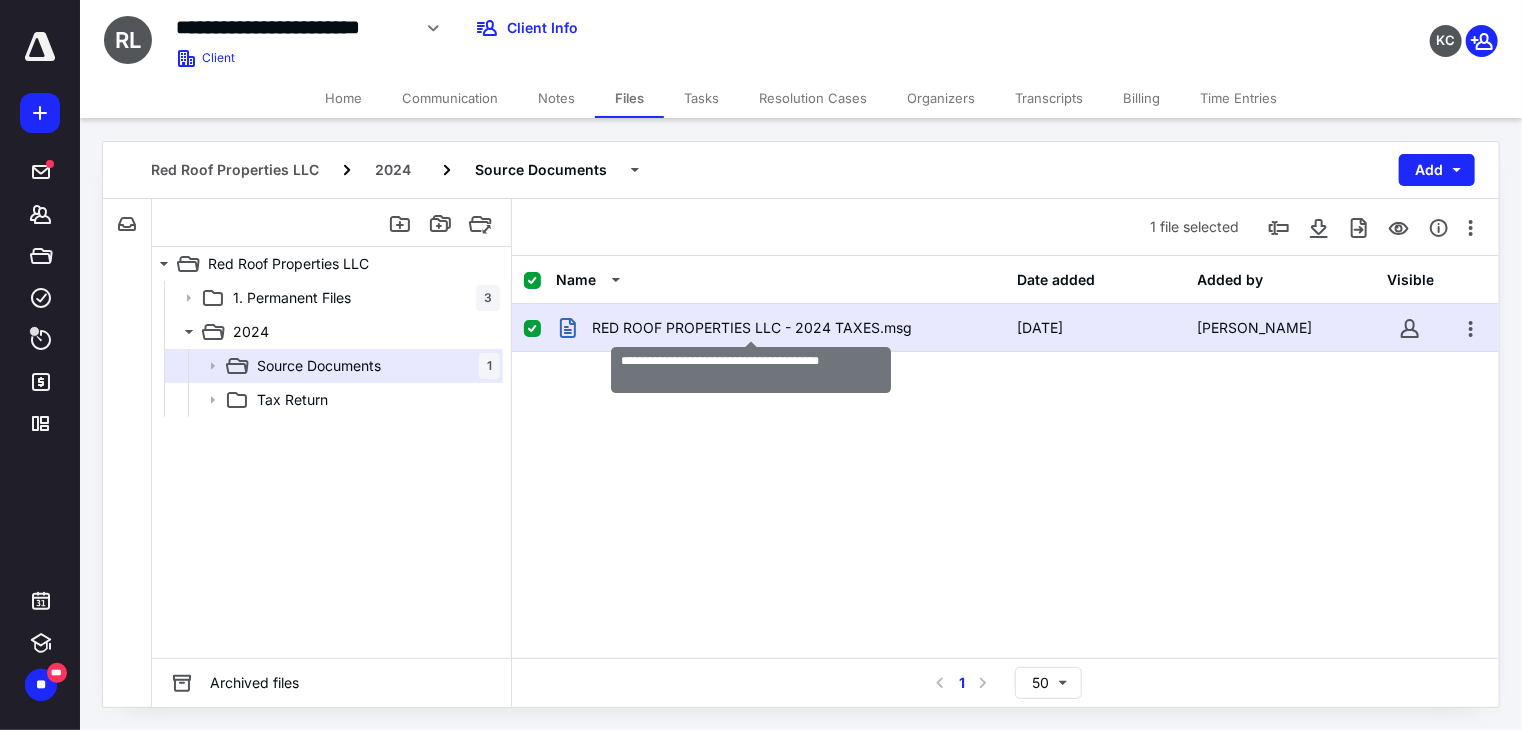 click on "RED ROOF PROPERTIES LLC - 2024 TAXES.msg" at bounding box center [752, 328] 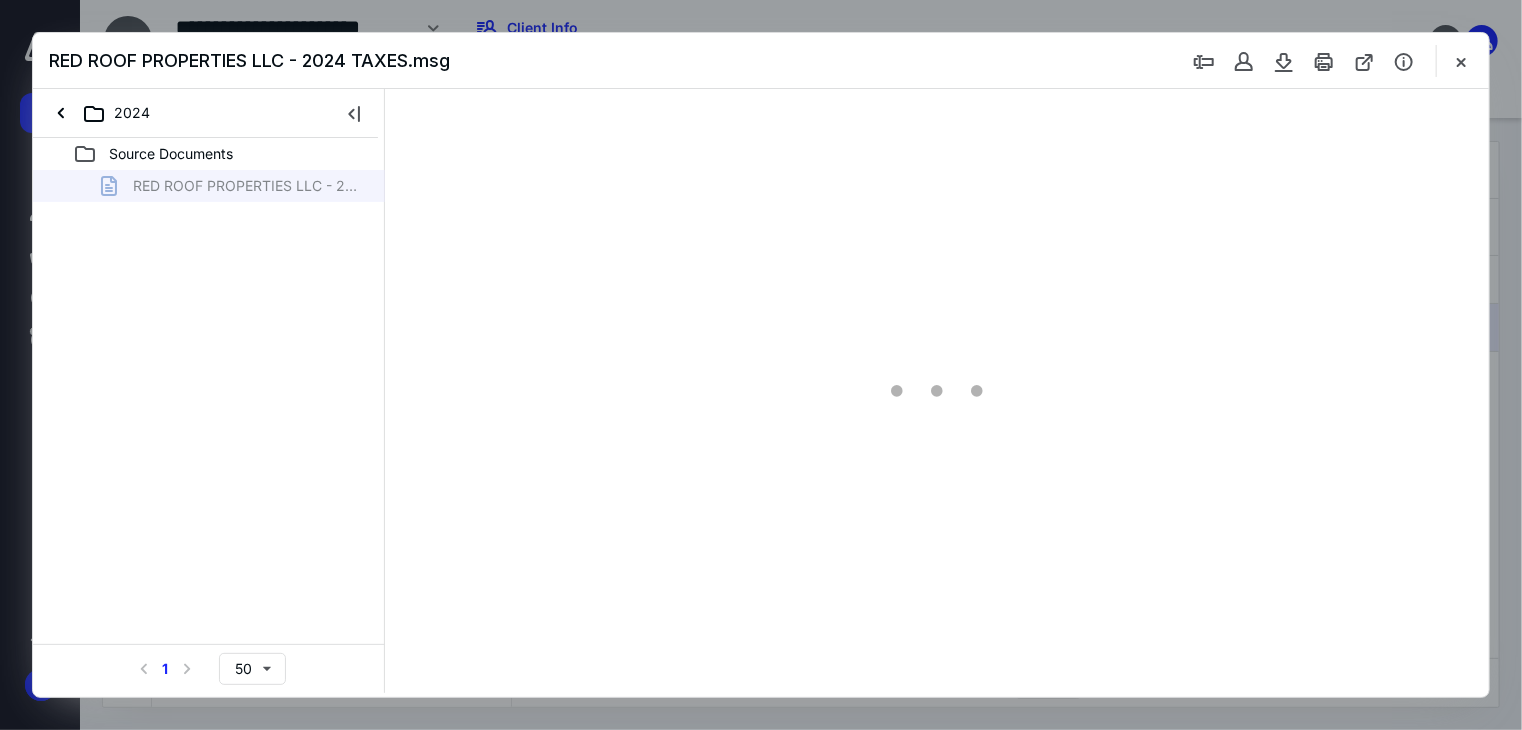 scroll, scrollTop: 0, scrollLeft: 0, axis: both 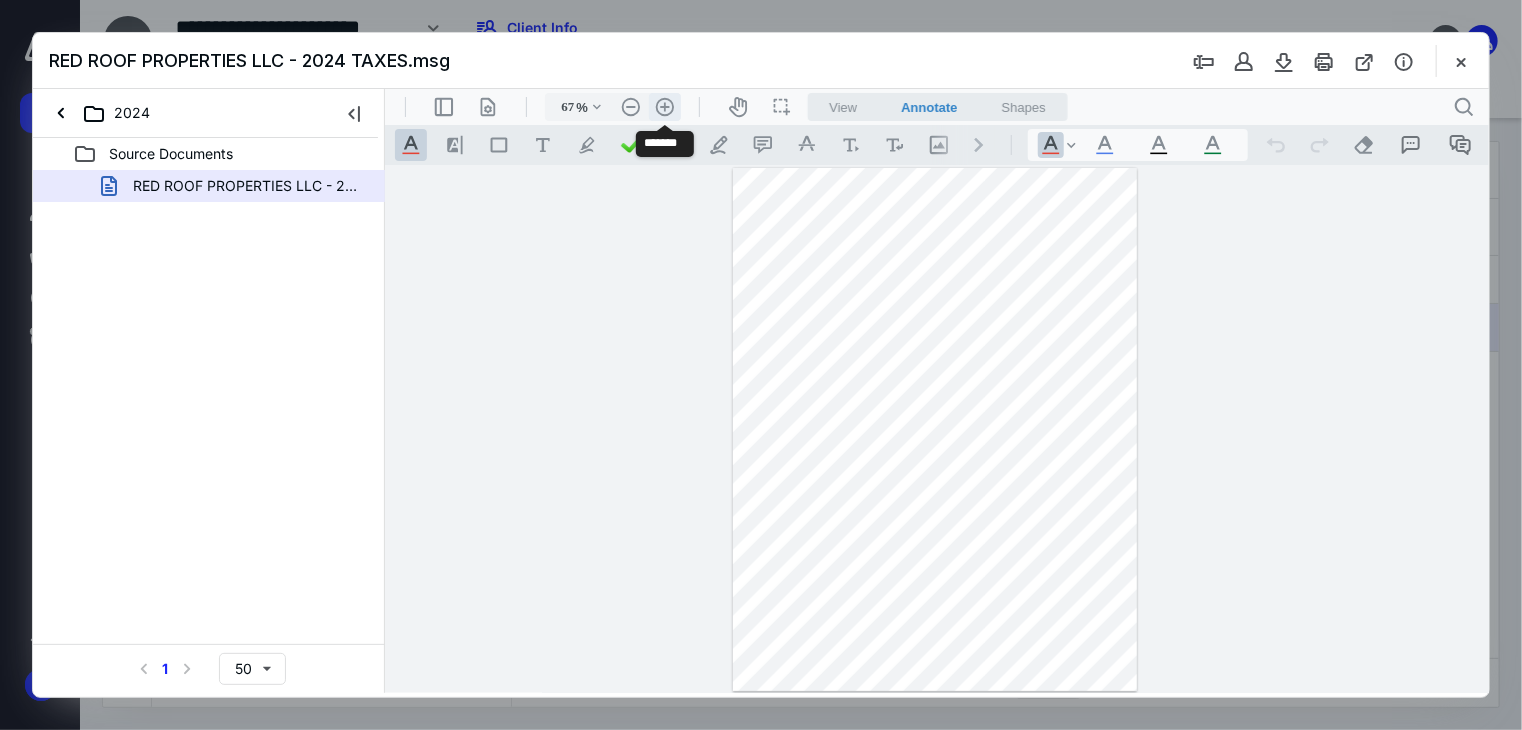 click on ".cls-1{fill:#abb0c4;} icon - header - zoom - in - line" at bounding box center (664, 106) 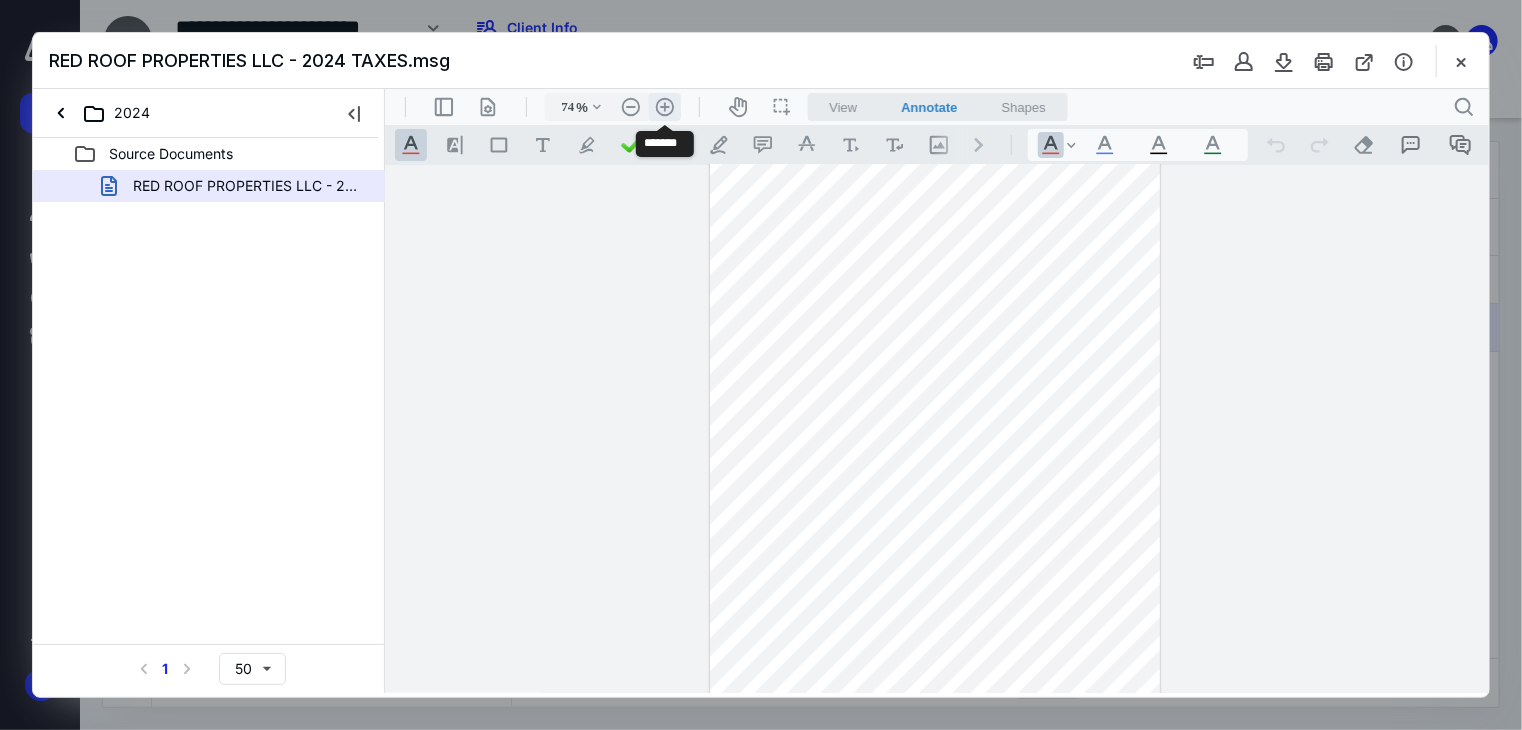 click on ".cls-1{fill:#abb0c4;} icon - header - zoom - in - line" at bounding box center [664, 106] 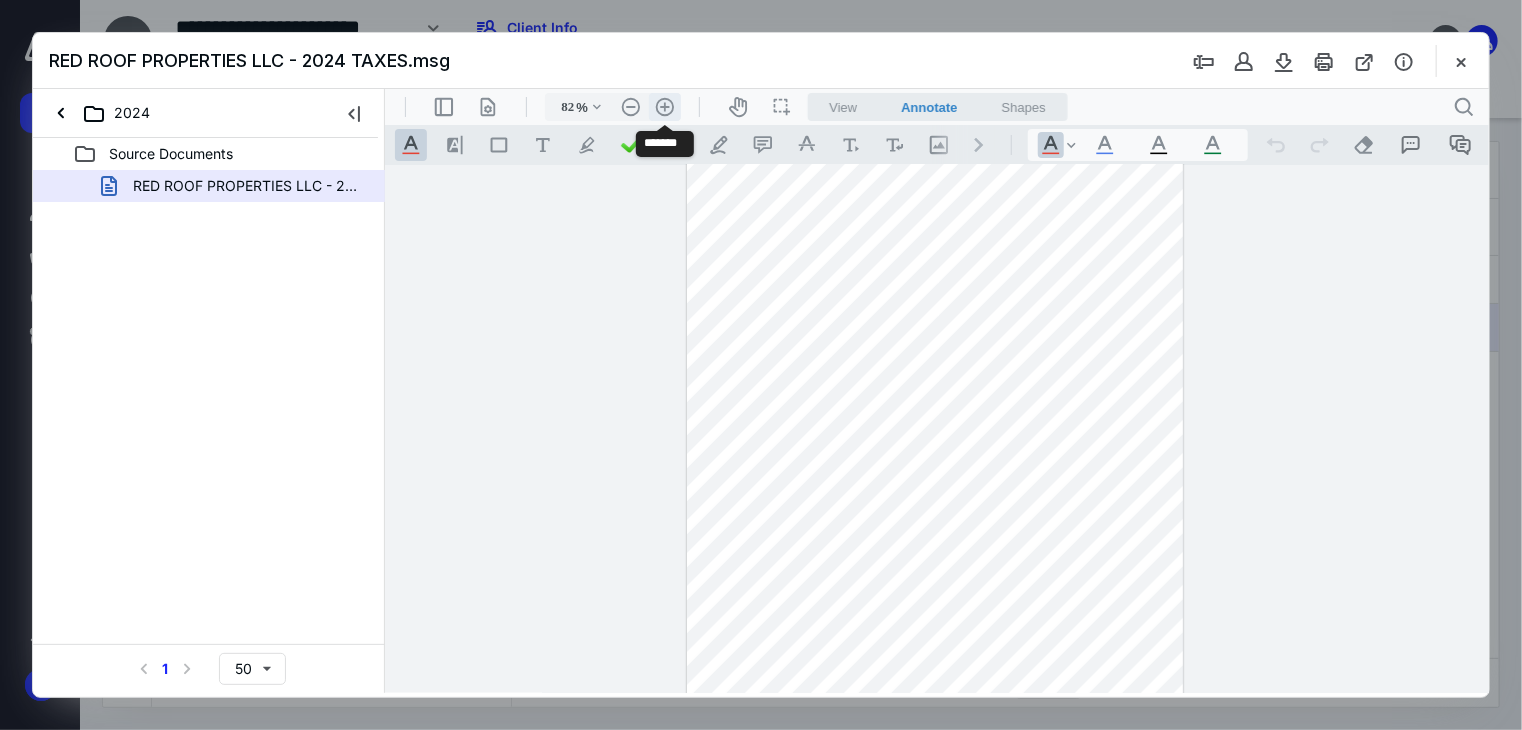 click on ".cls-1{fill:#abb0c4;} icon - header - zoom - in - line" at bounding box center [664, 106] 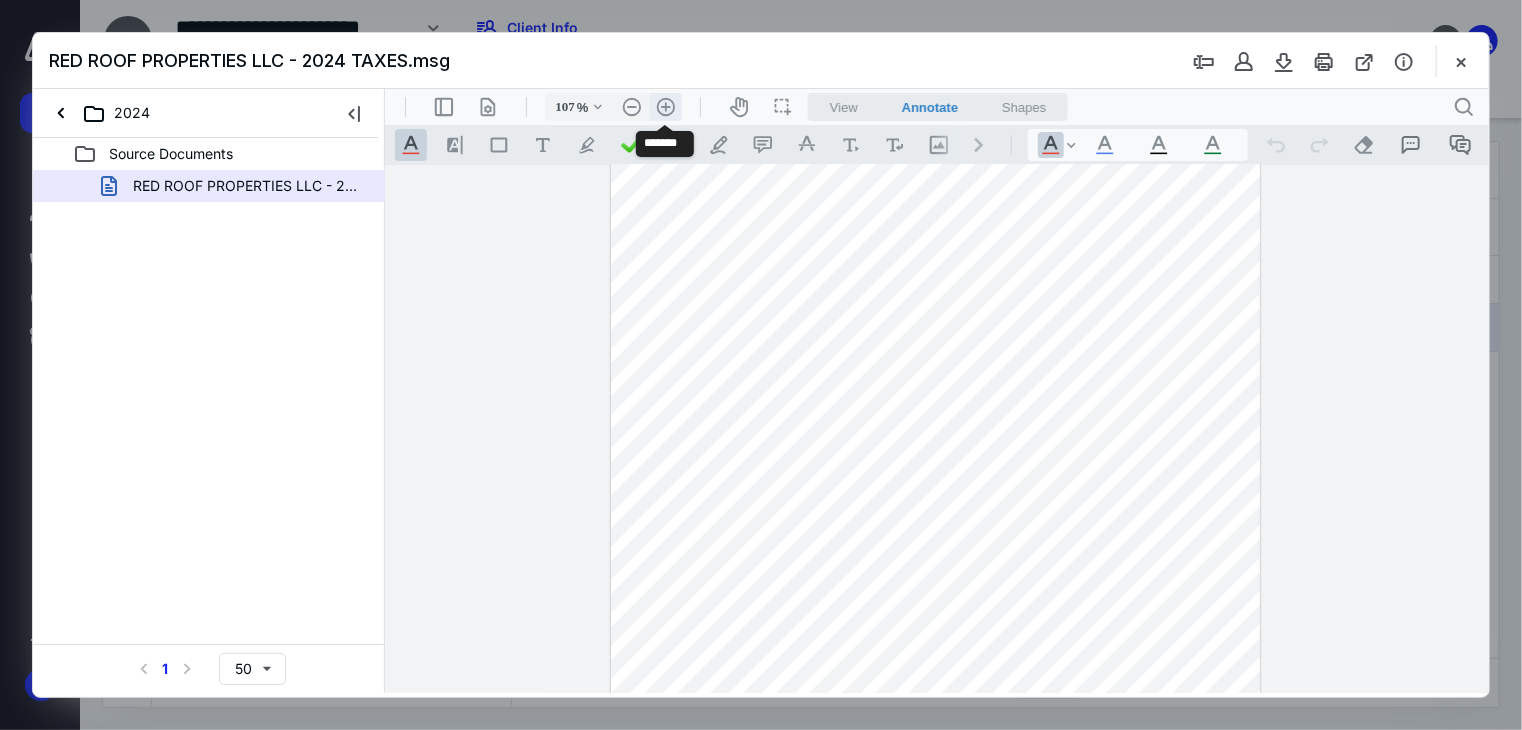 click on ".cls-1{fill:#abb0c4;} icon - header - zoom - in - line" at bounding box center (665, 106) 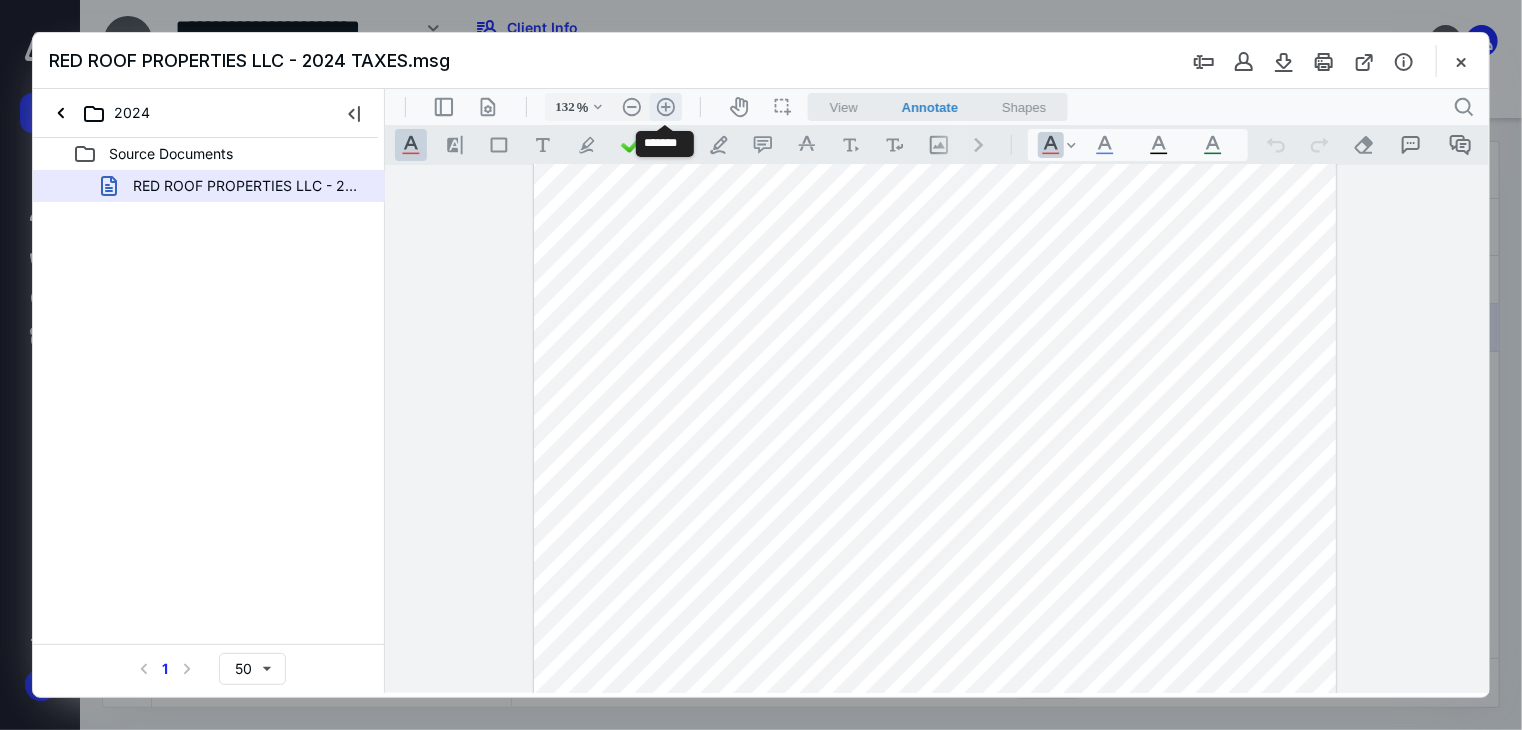 scroll, scrollTop: 222, scrollLeft: 0, axis: vertical 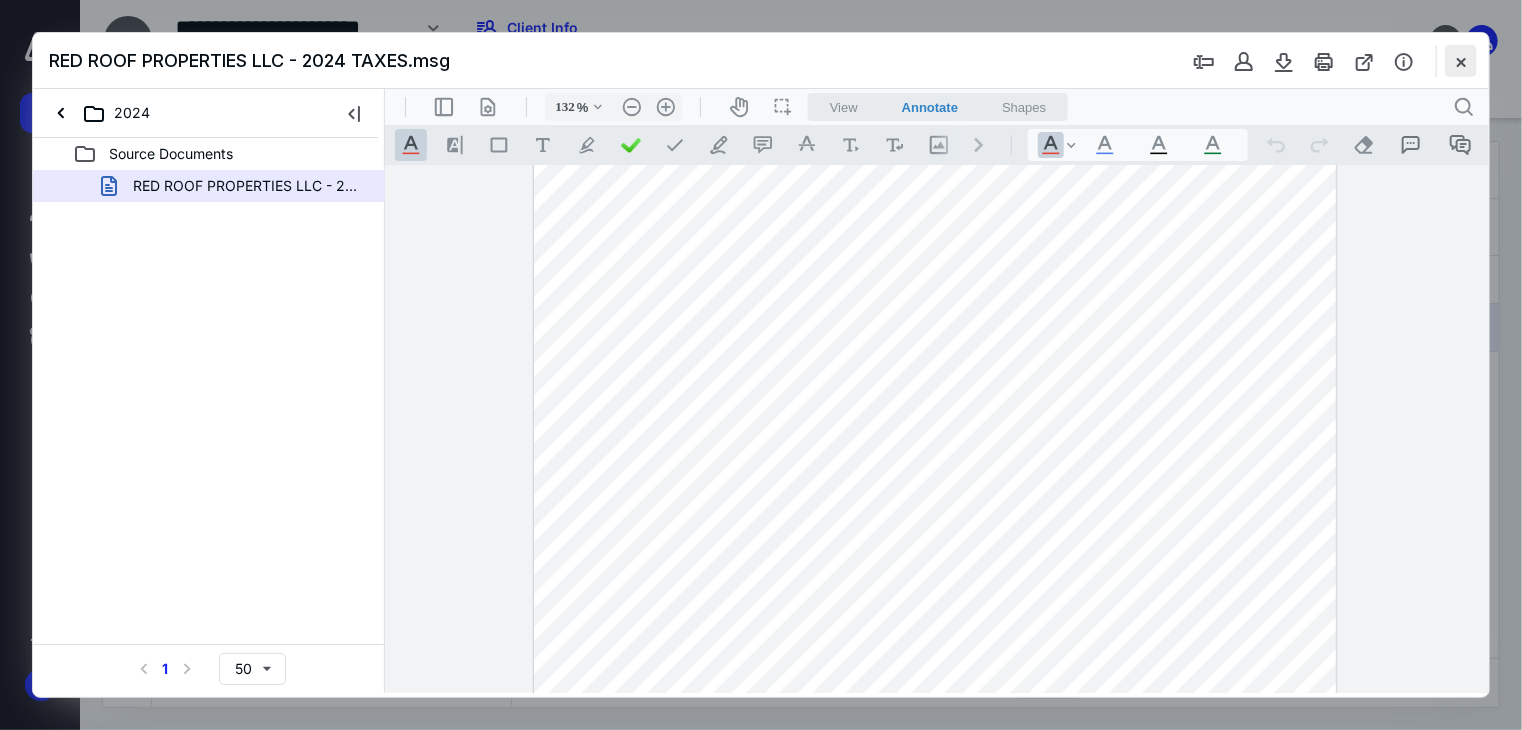 click at bounding box center (1461, 61) 